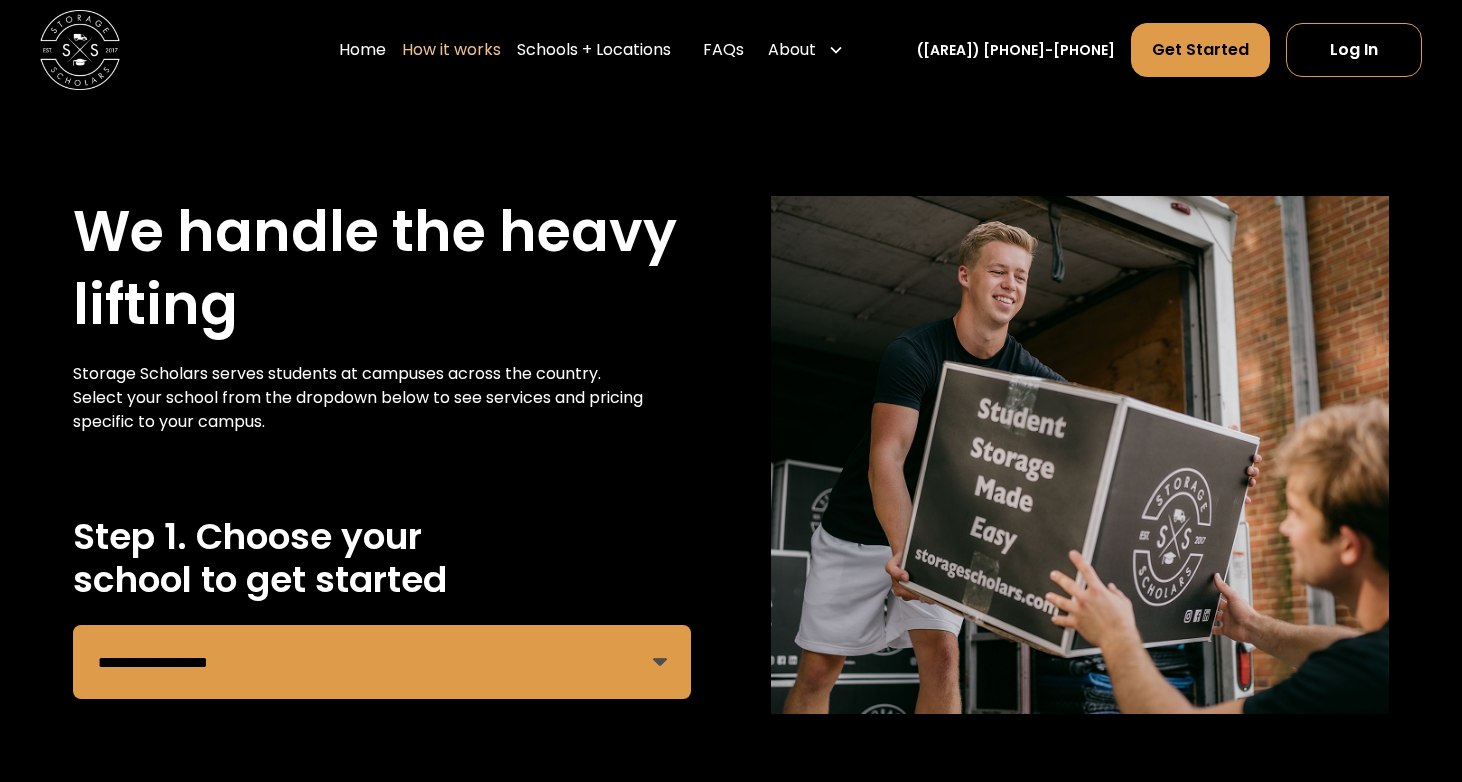 select on "**********" 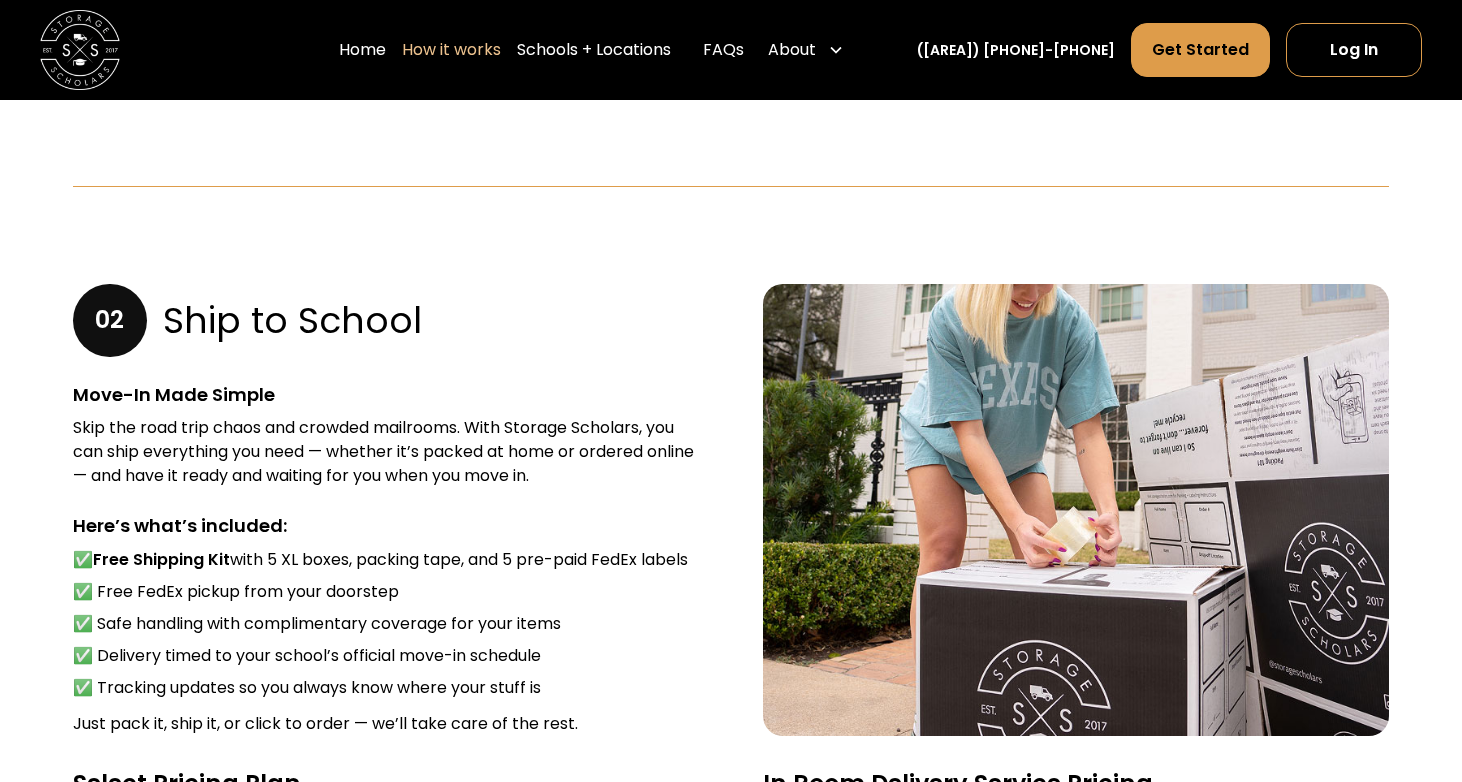 scroll, scrollTop: 0, scrollLeft: 0, axis: both 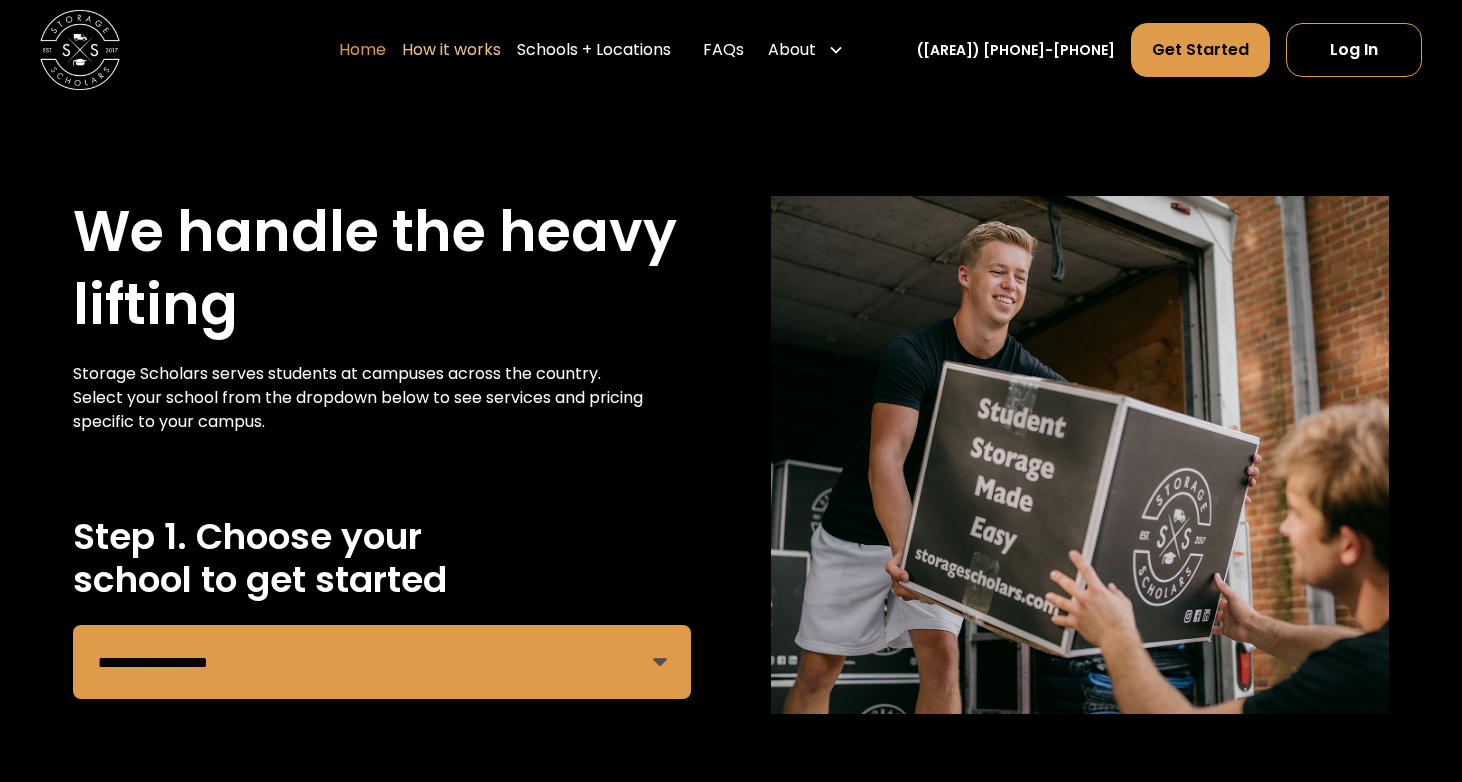 click on "Home" at bounding box center (362, 50) 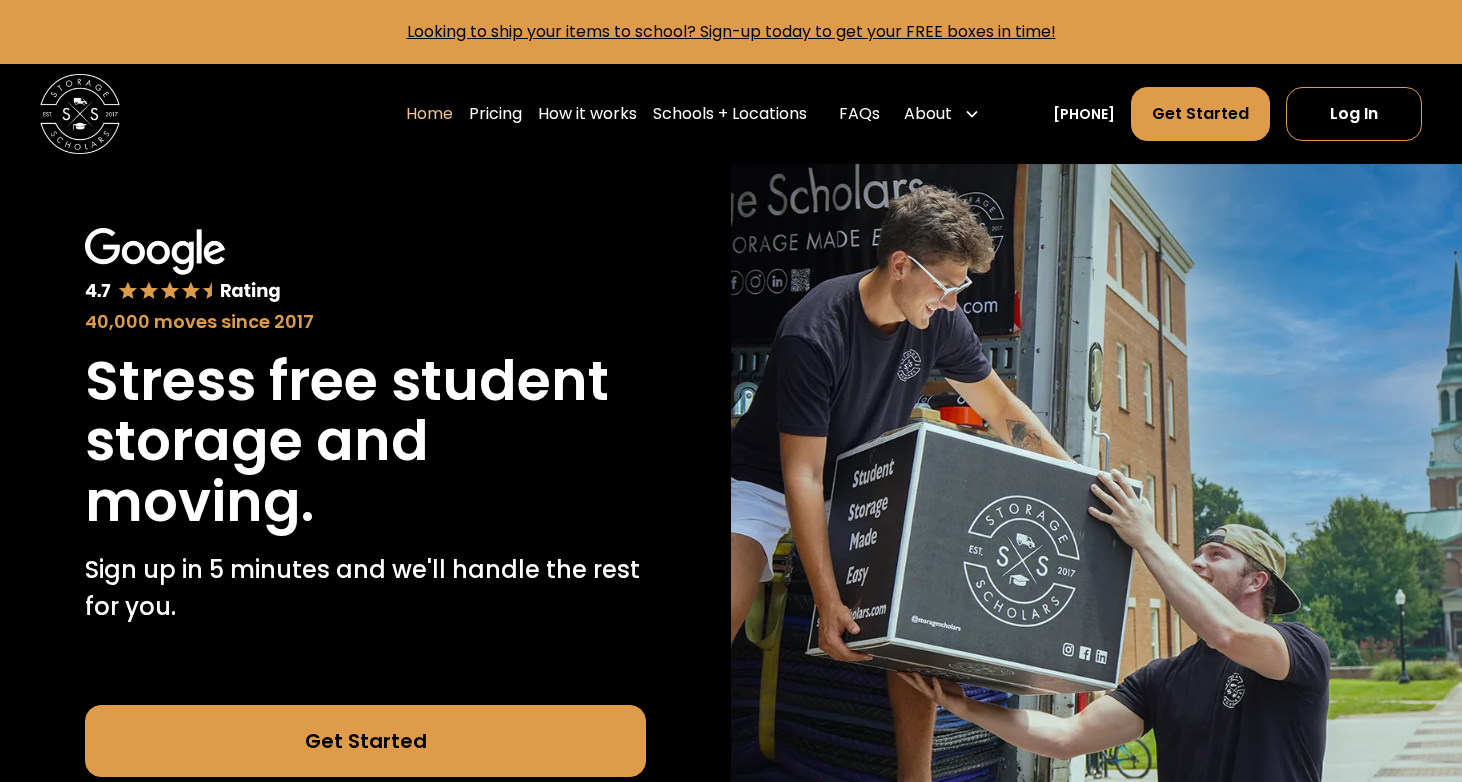 scroll, scrollTop: 0, scrollLeft: 0, axis: both 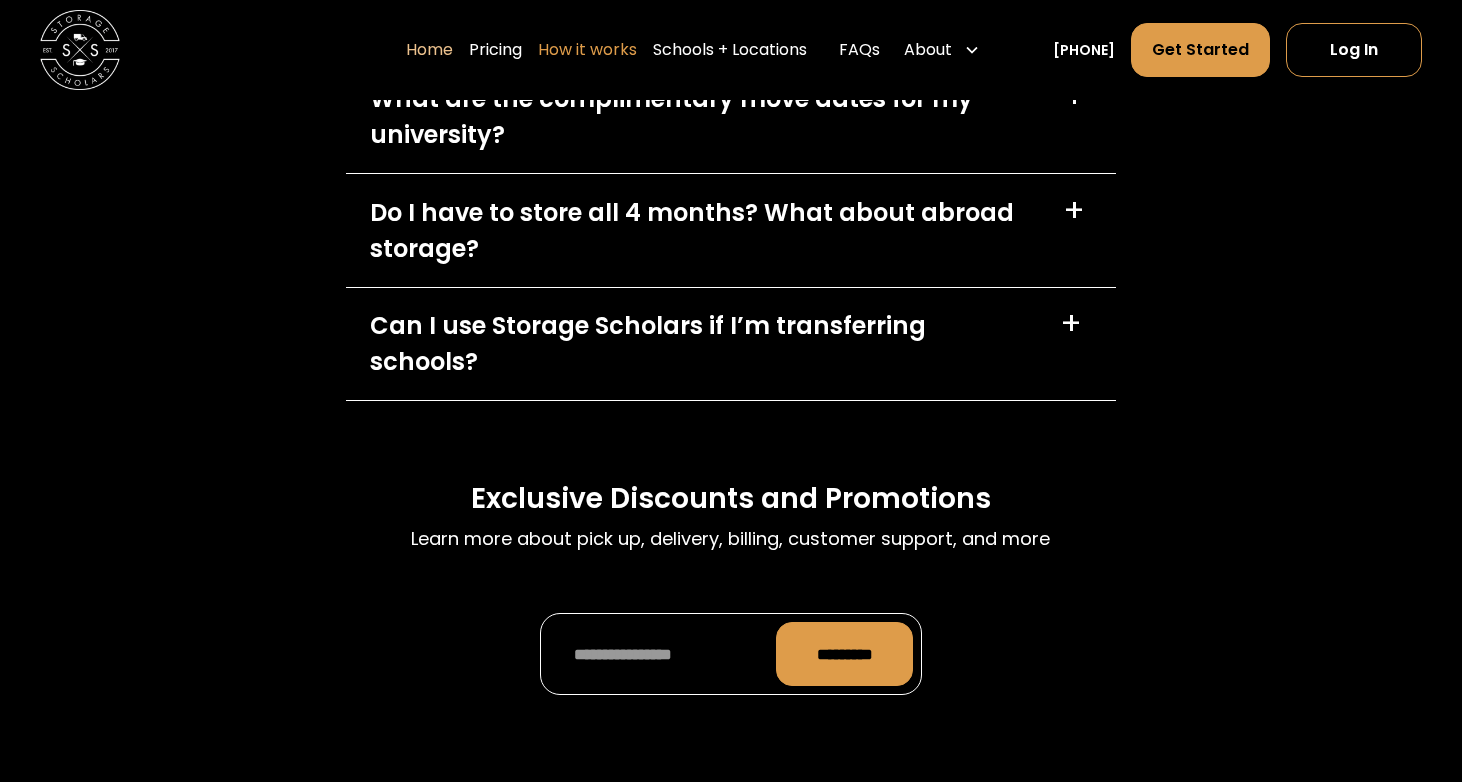 click on "How it works" at bounding box center (587, 50) 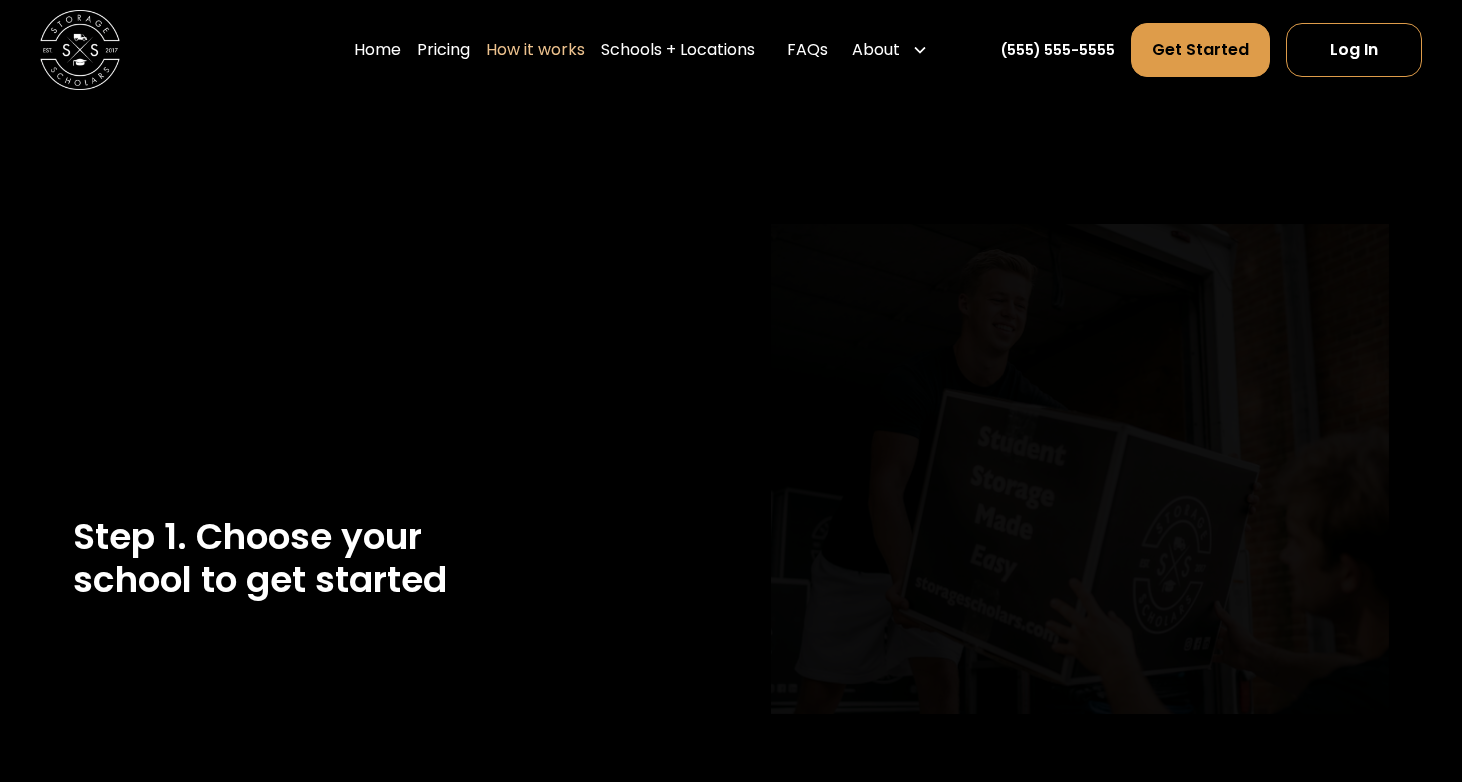 scroll, scrollTop: 0, scrollLeft: 0, axis: both 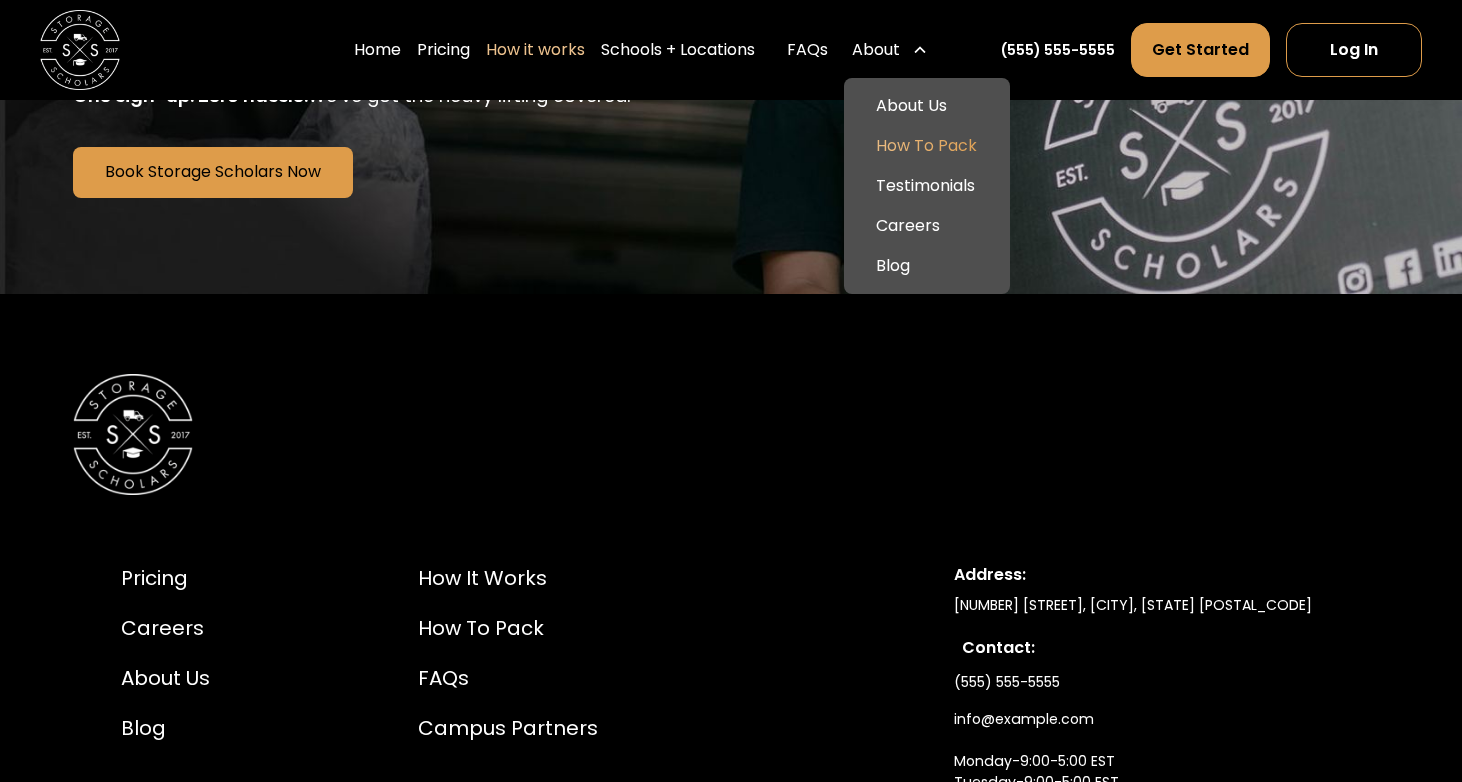 click on "How To Pack" at bounding box center (926, 146) 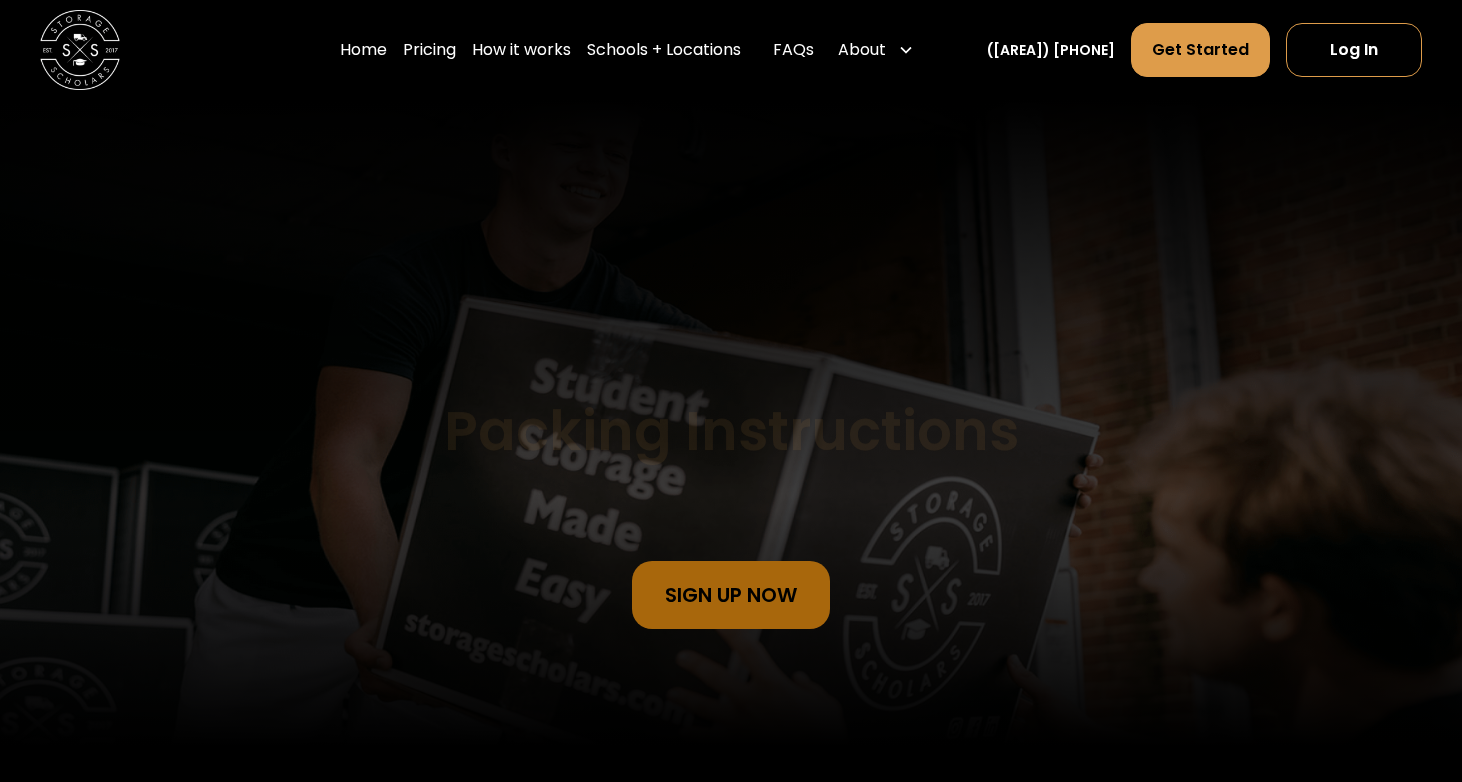 scroll, scrollTop: 0, scrollLeft: 0, axis: both 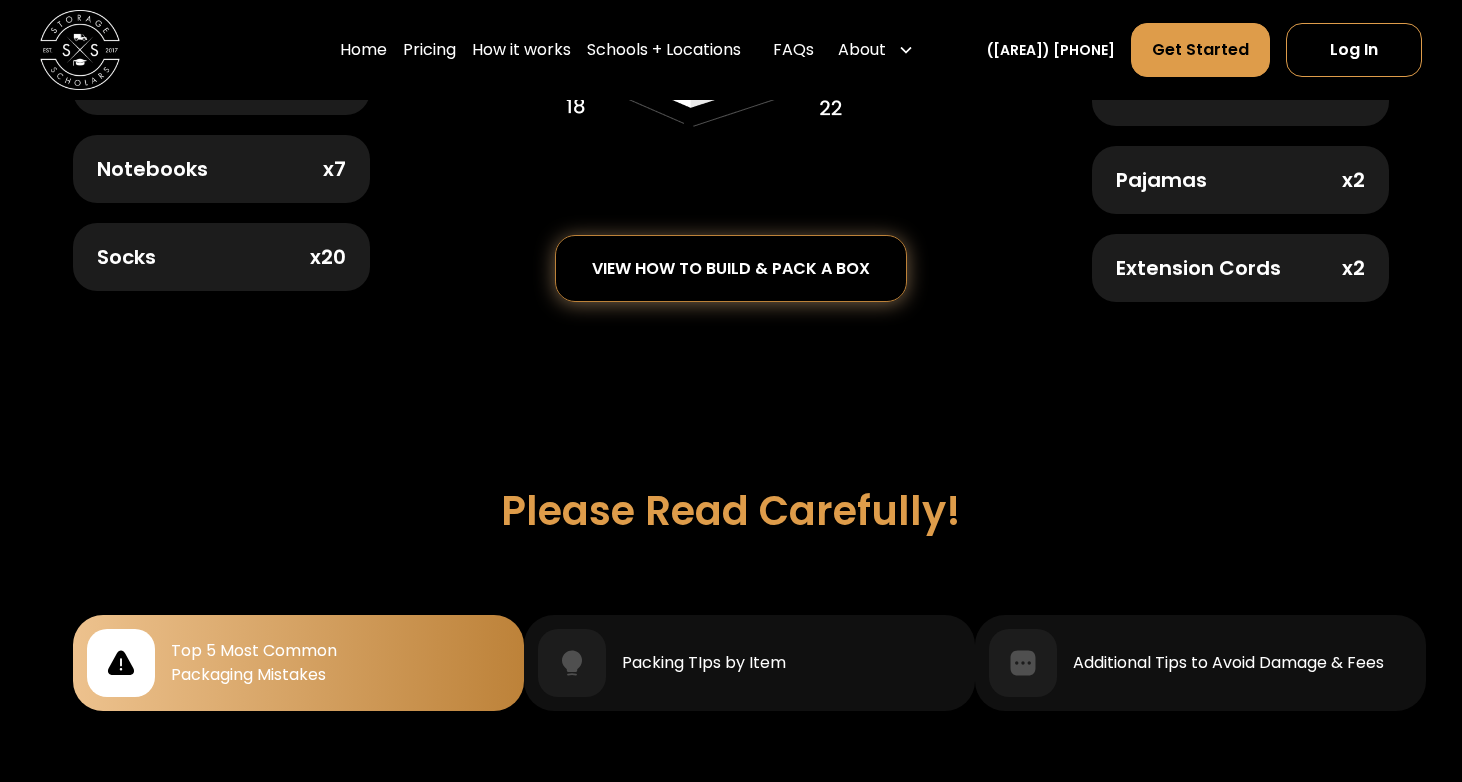click on "view how to build & pack a box" at bounding box center (731, 269) 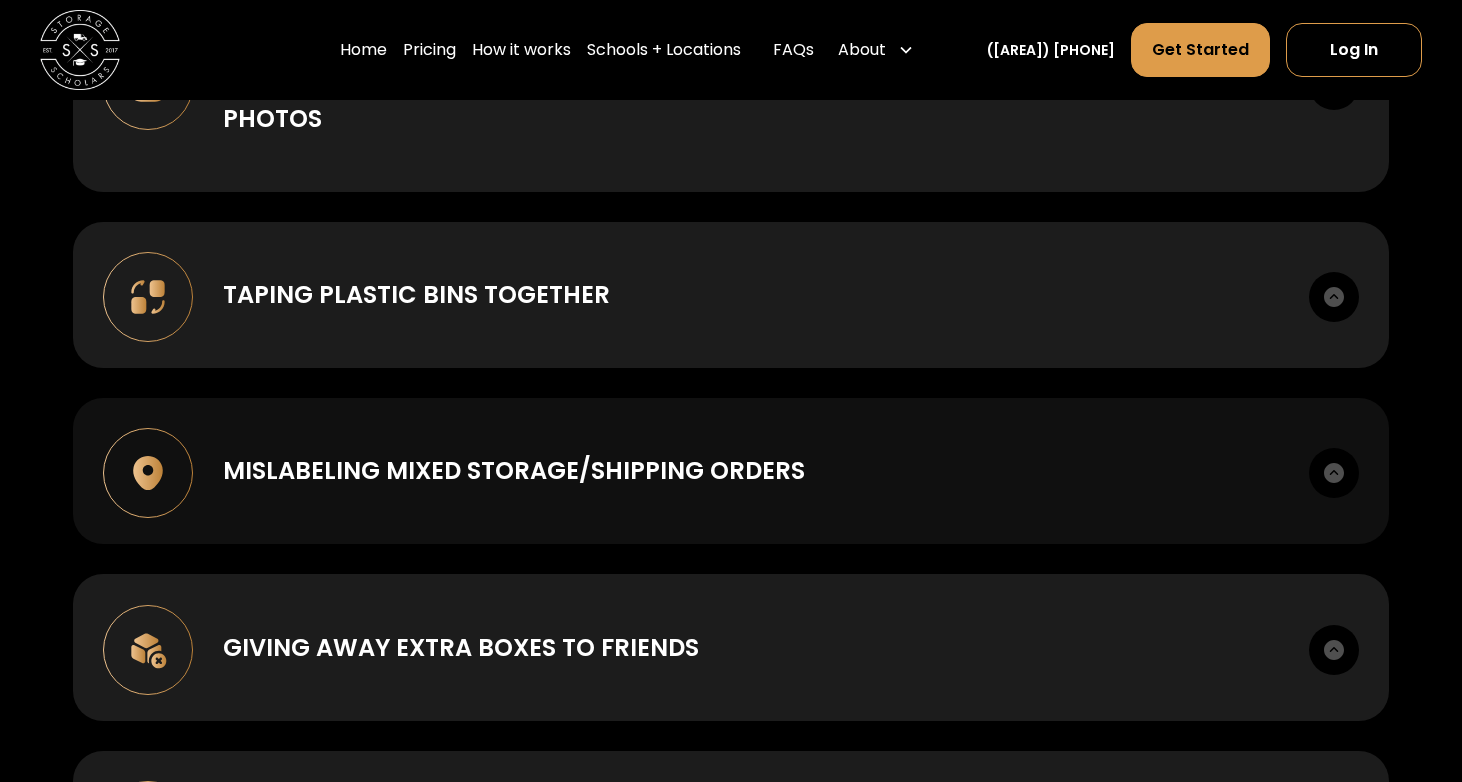scroll, scrollTop: 2334, scrollLeft: 0, axis: vertical 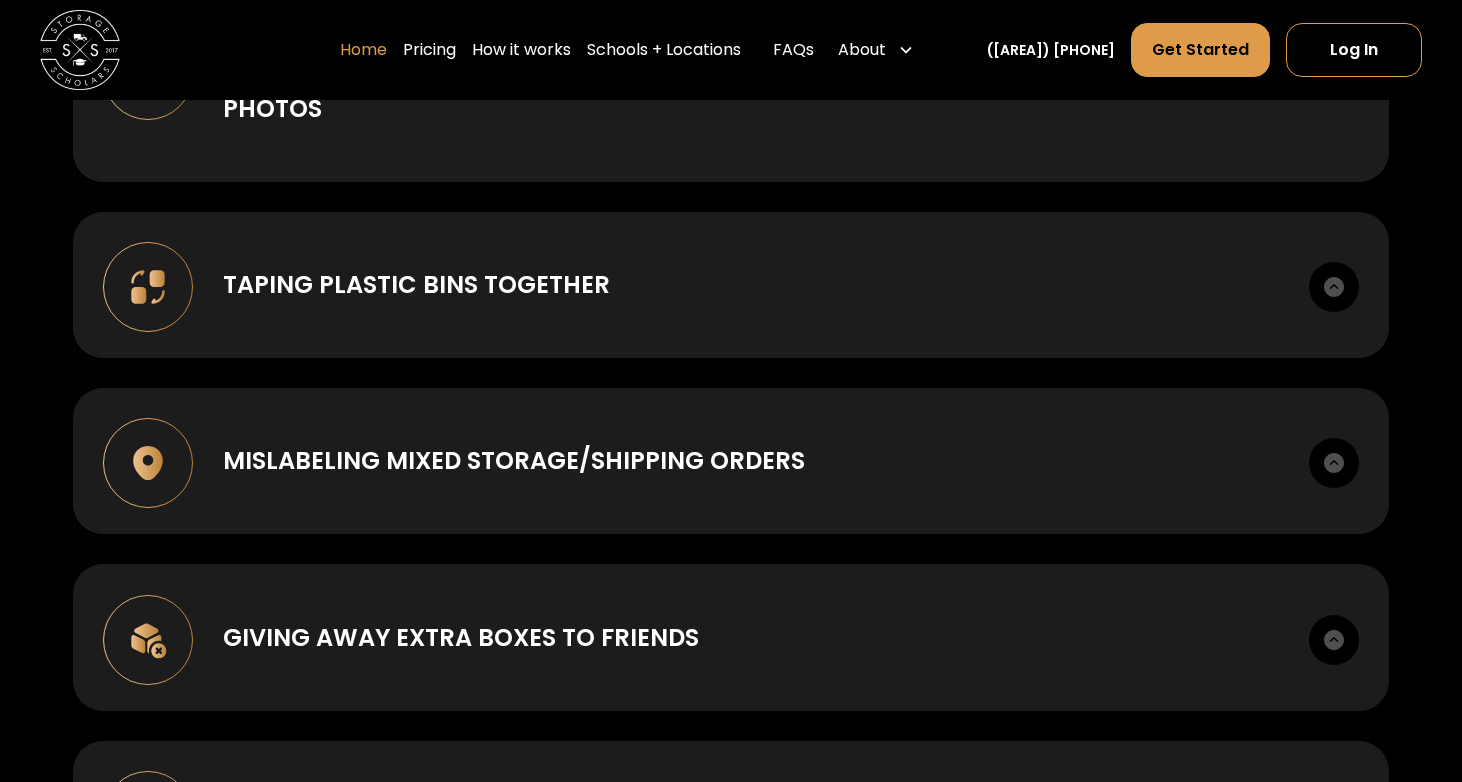 click on "Home" at bounding box center [363, 50] 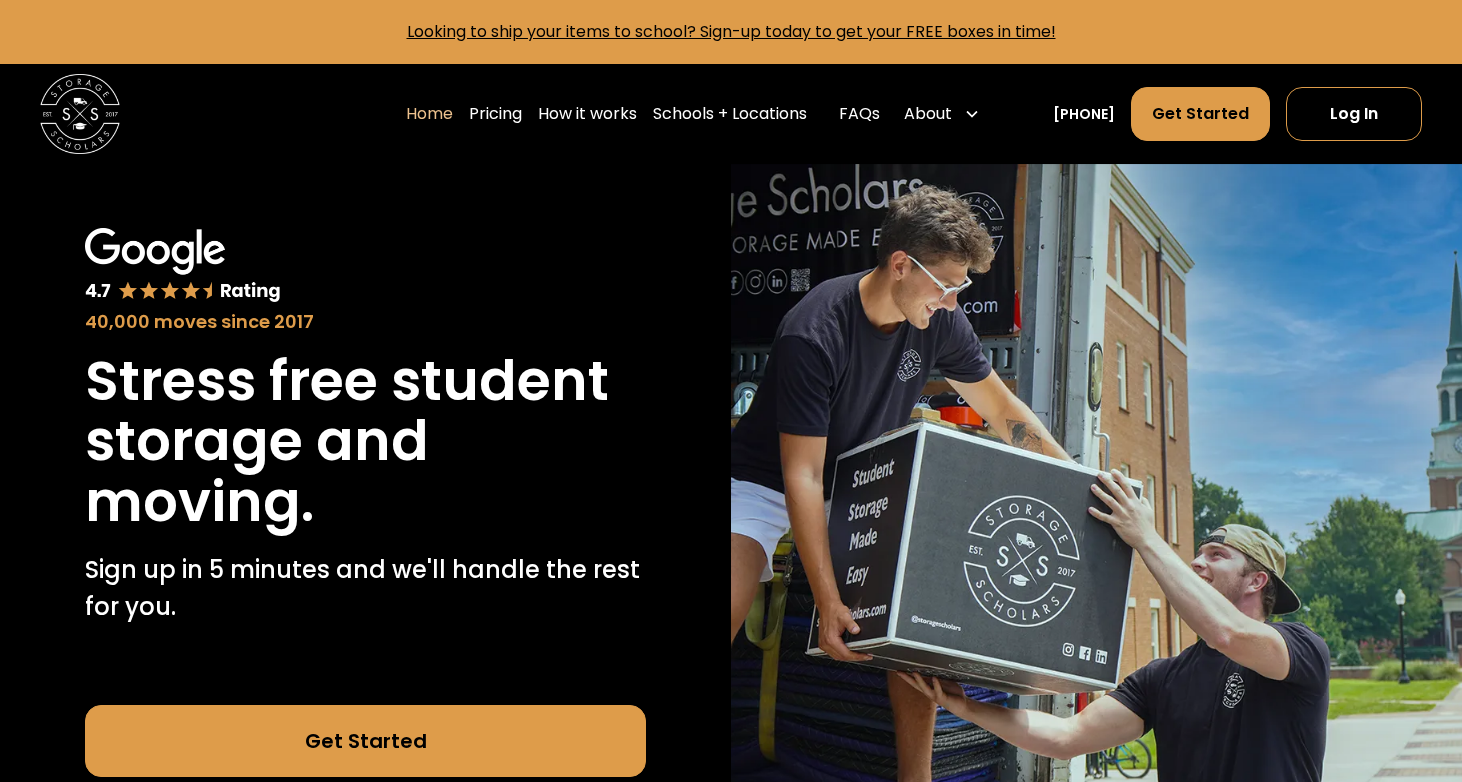 scroll, scrollTop: 0, scrollLeft: 0, axis: both 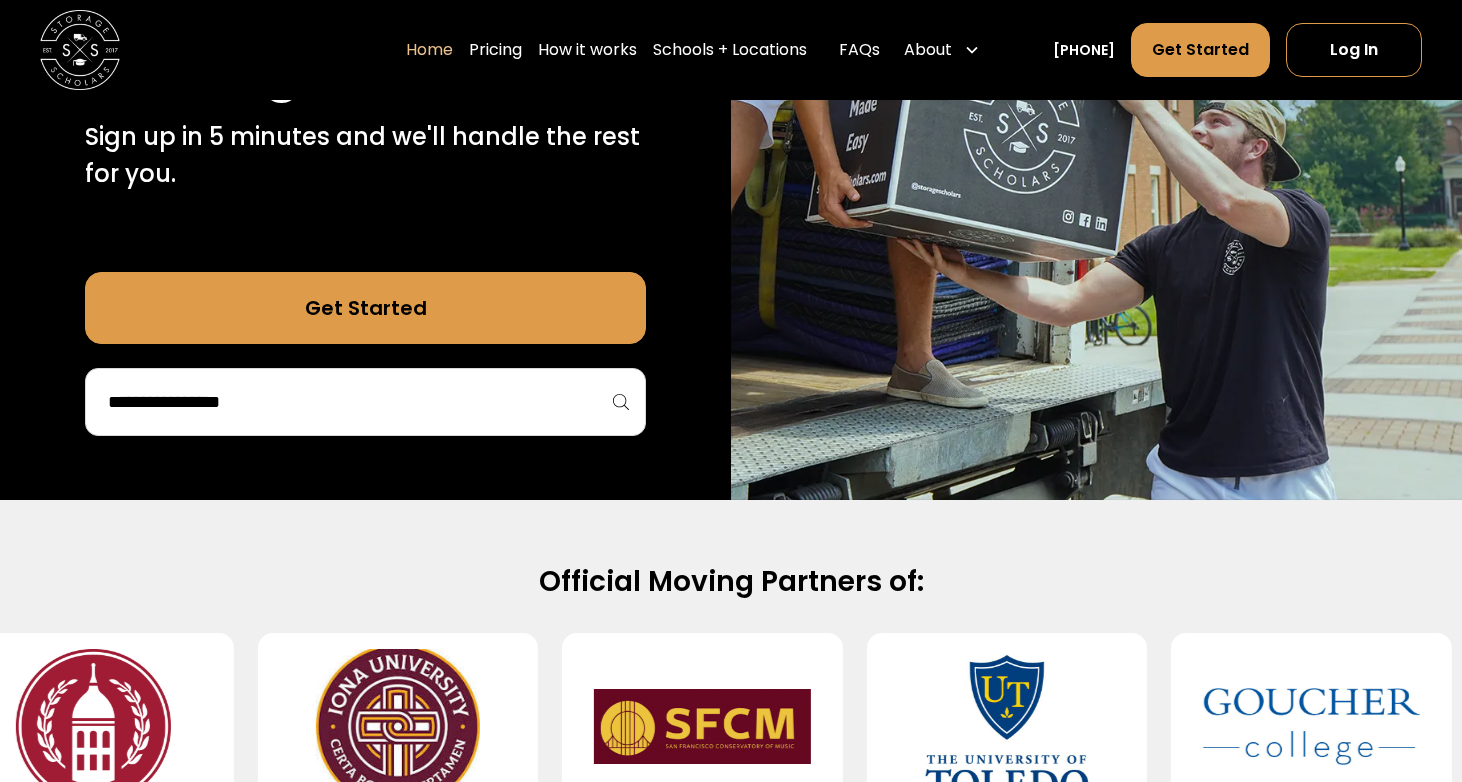 click at bounding box center [365, 402] 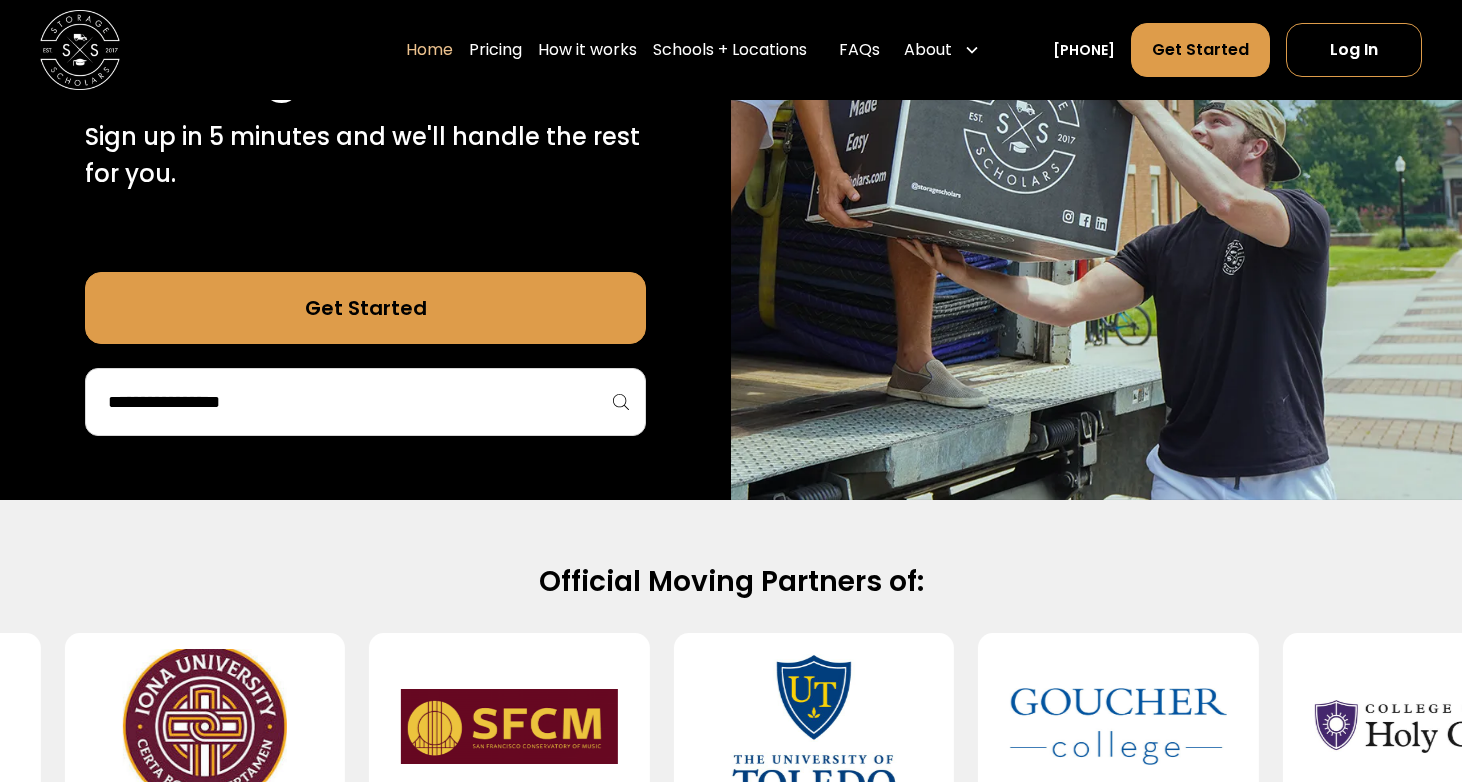 click at bounding box center [365, 402] 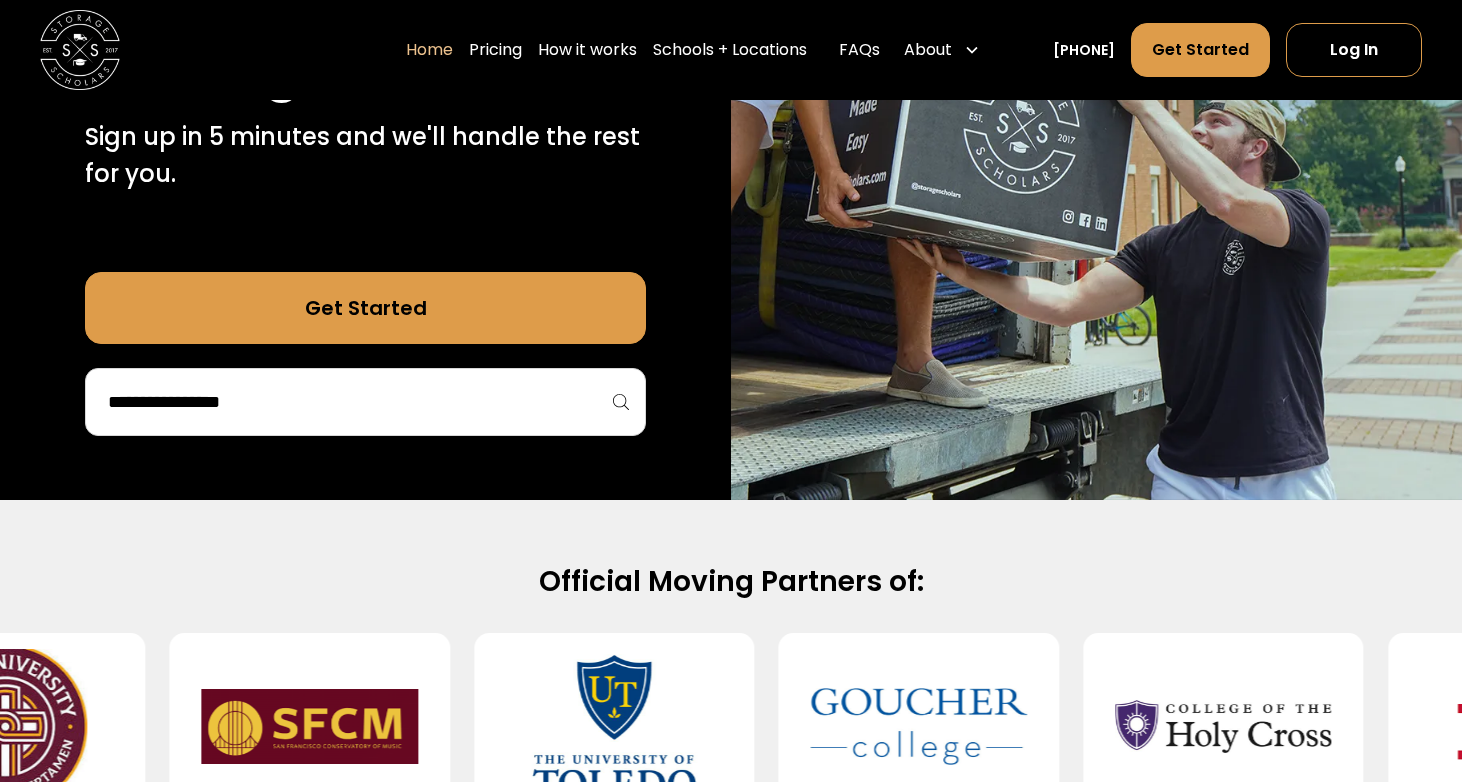 click at bounding box center (365, 402) 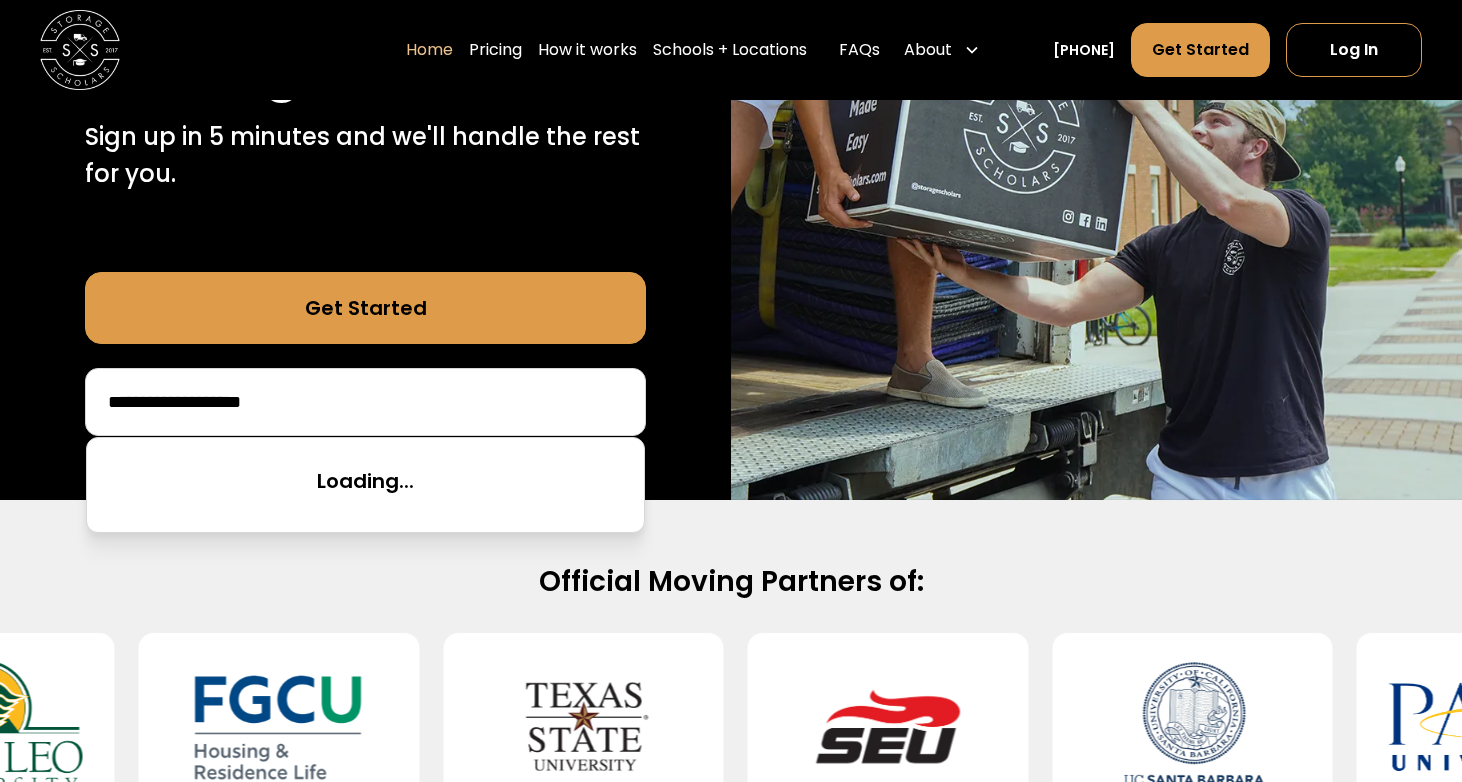 type on "**********" 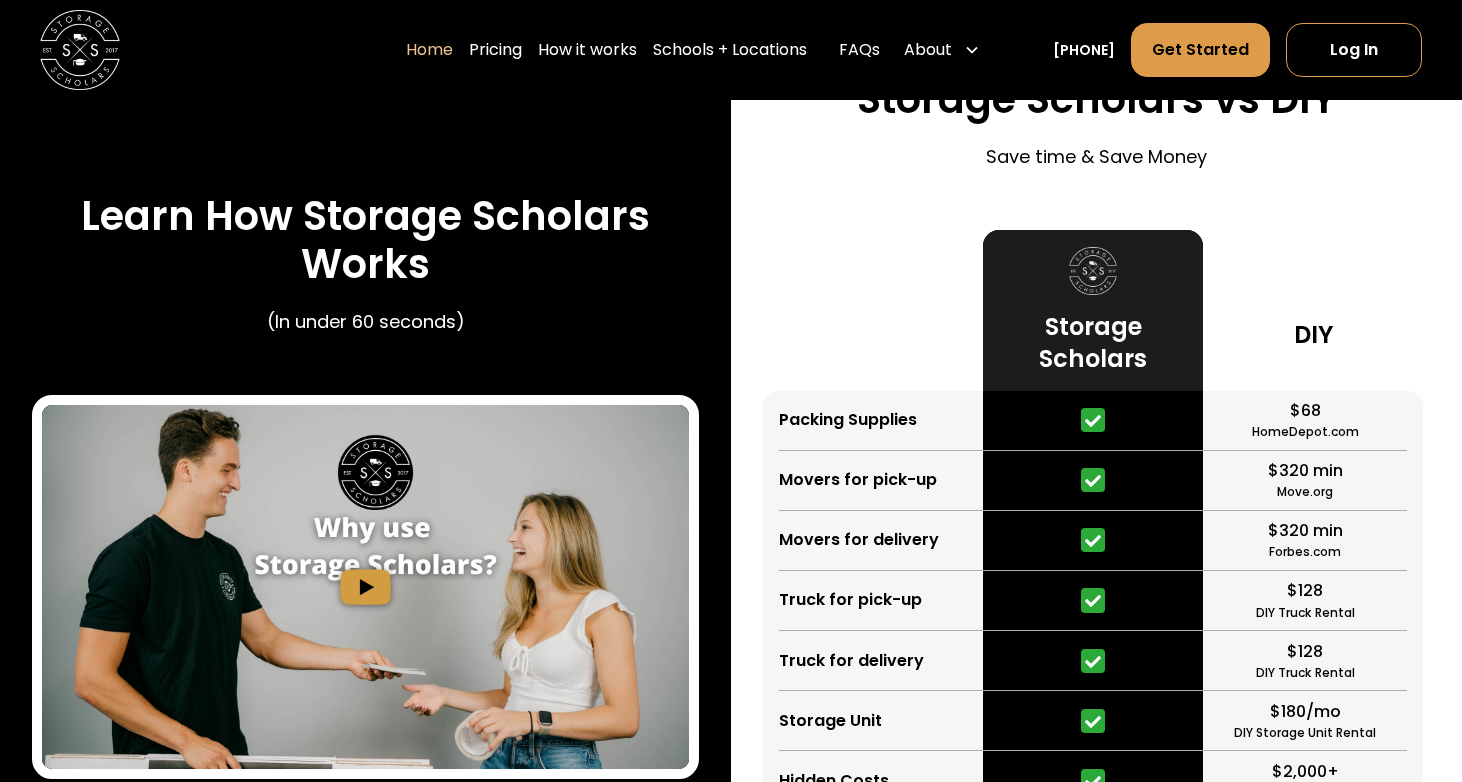 scroll, scrollTop: 3562, scrollLeft: 0, axis: vertical 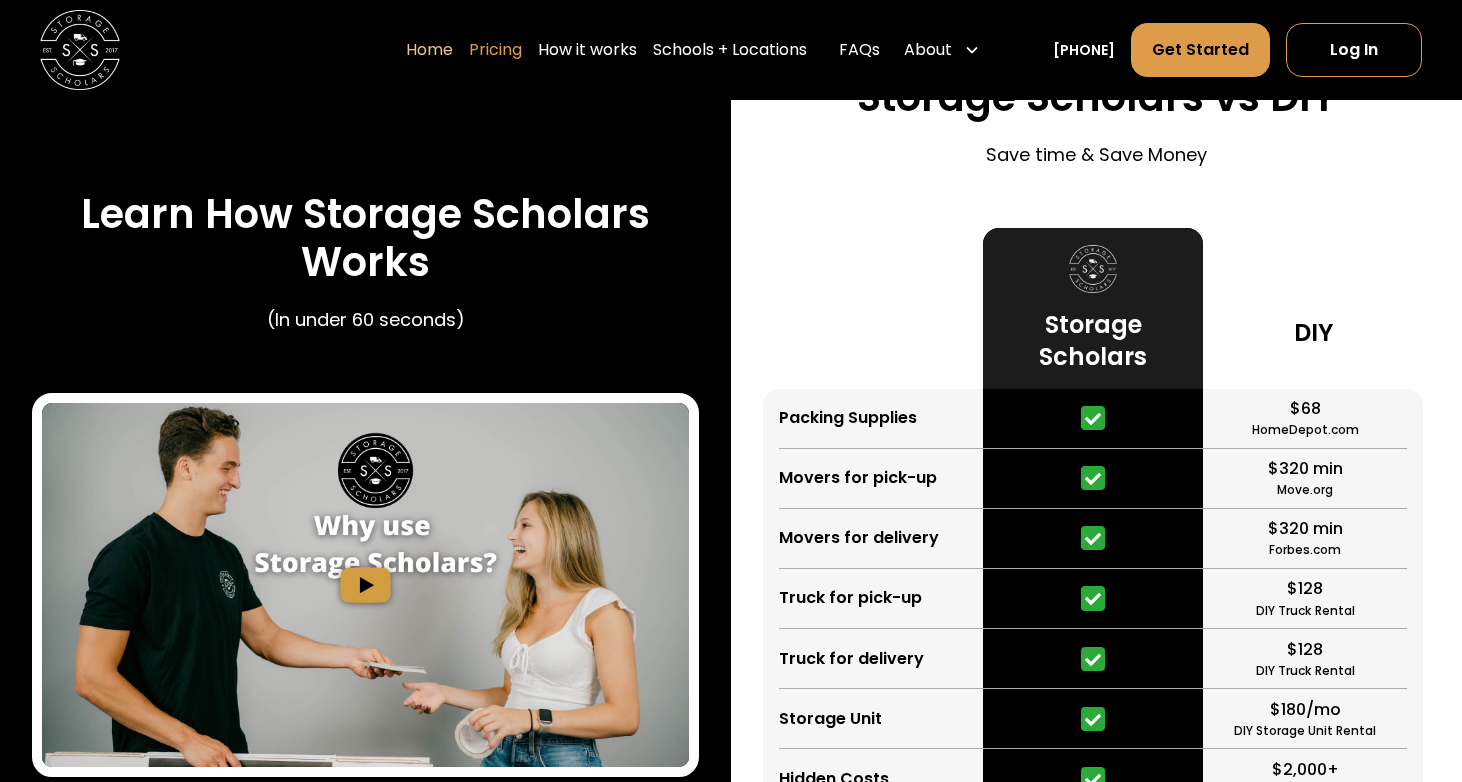 click on "Pricing" at bounding box center (495, 50) 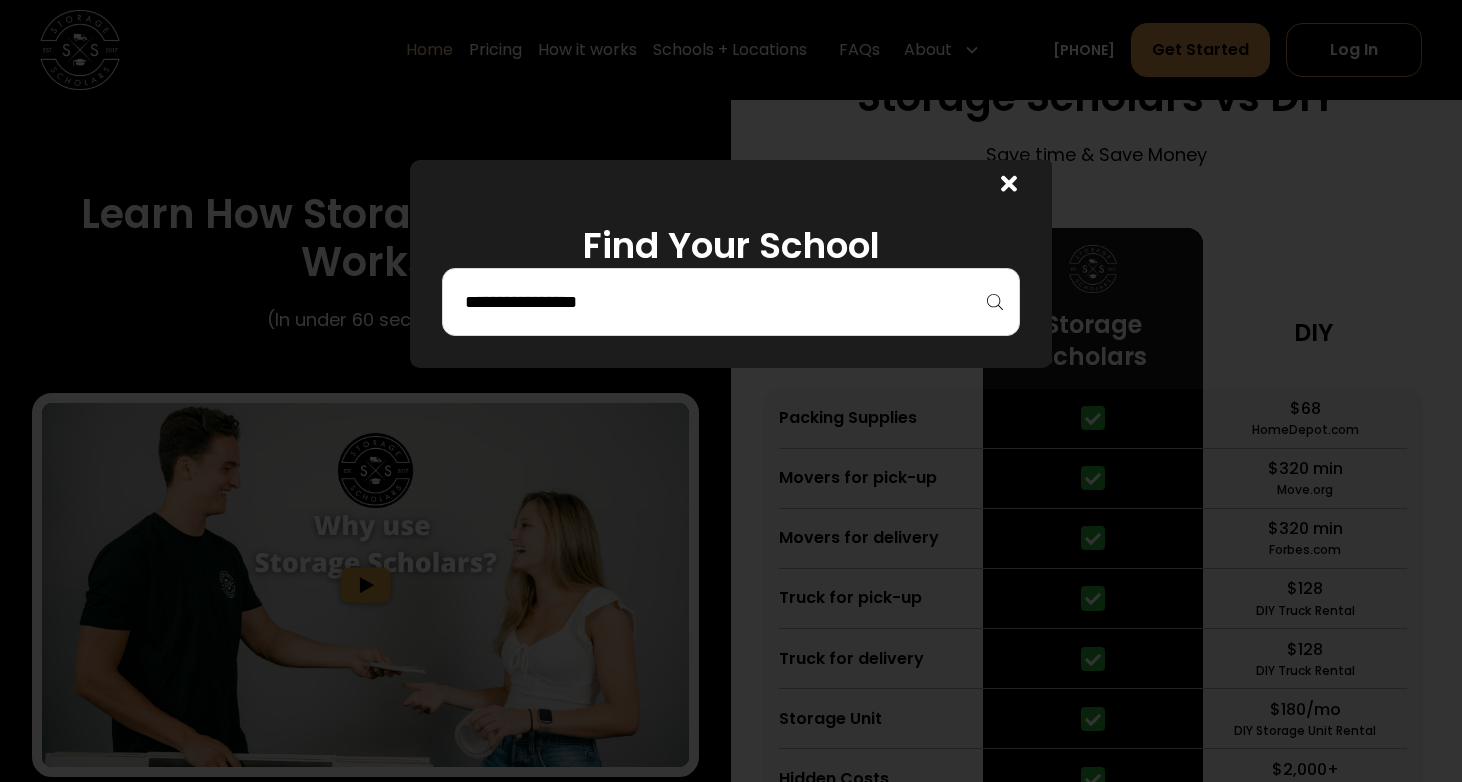 click at bounding box center (730, 302) 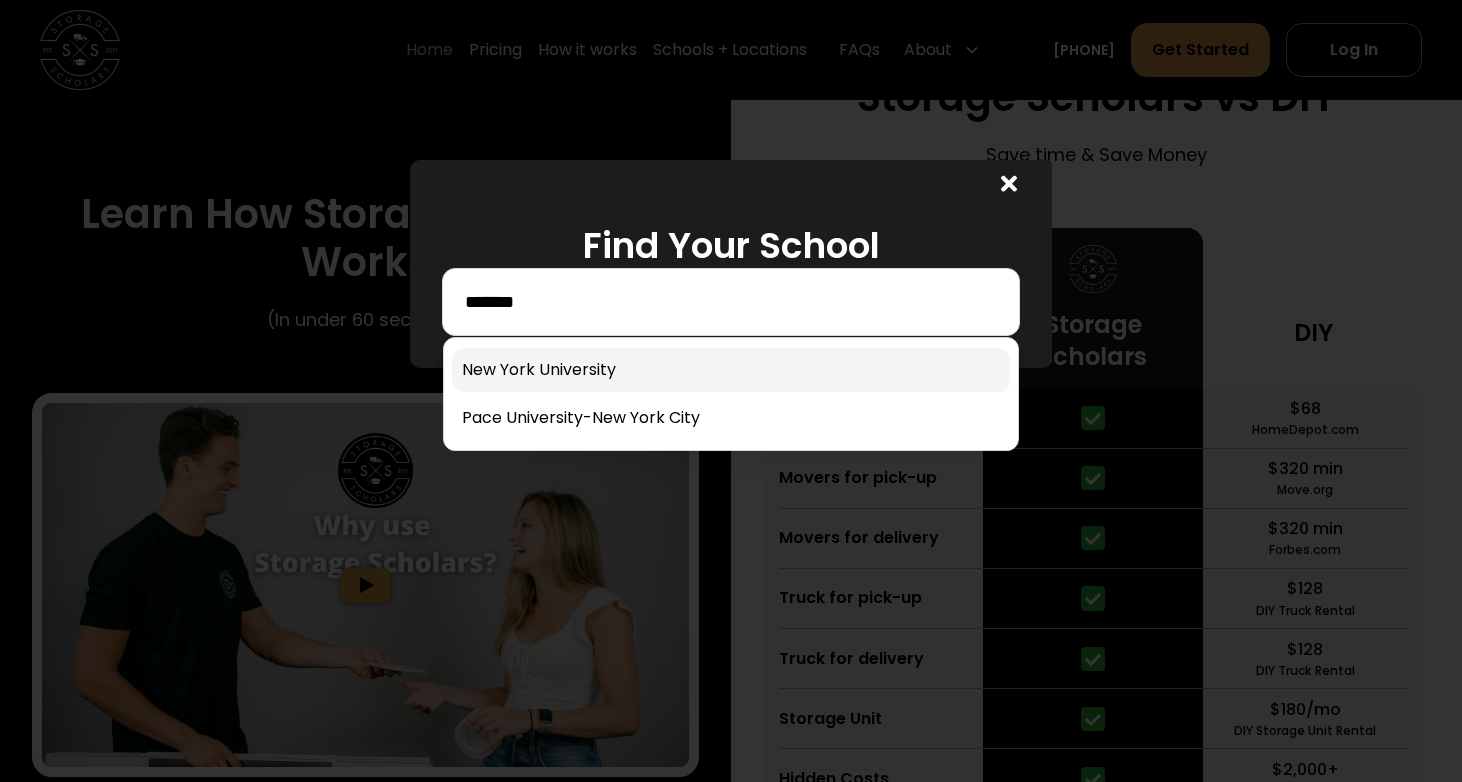 type on "*******" 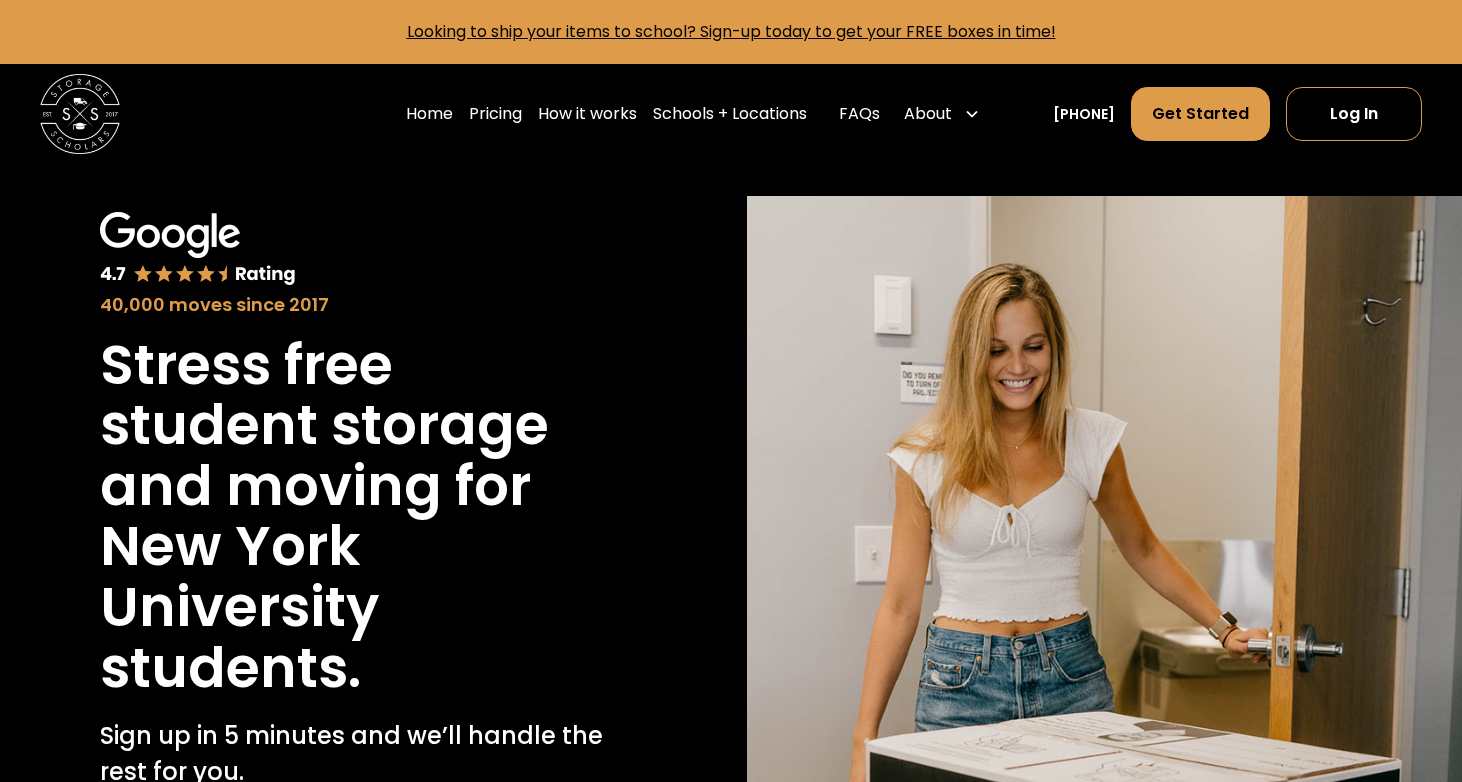 scroll, scrollTop: 0, scrollLeft: 0, axis: both 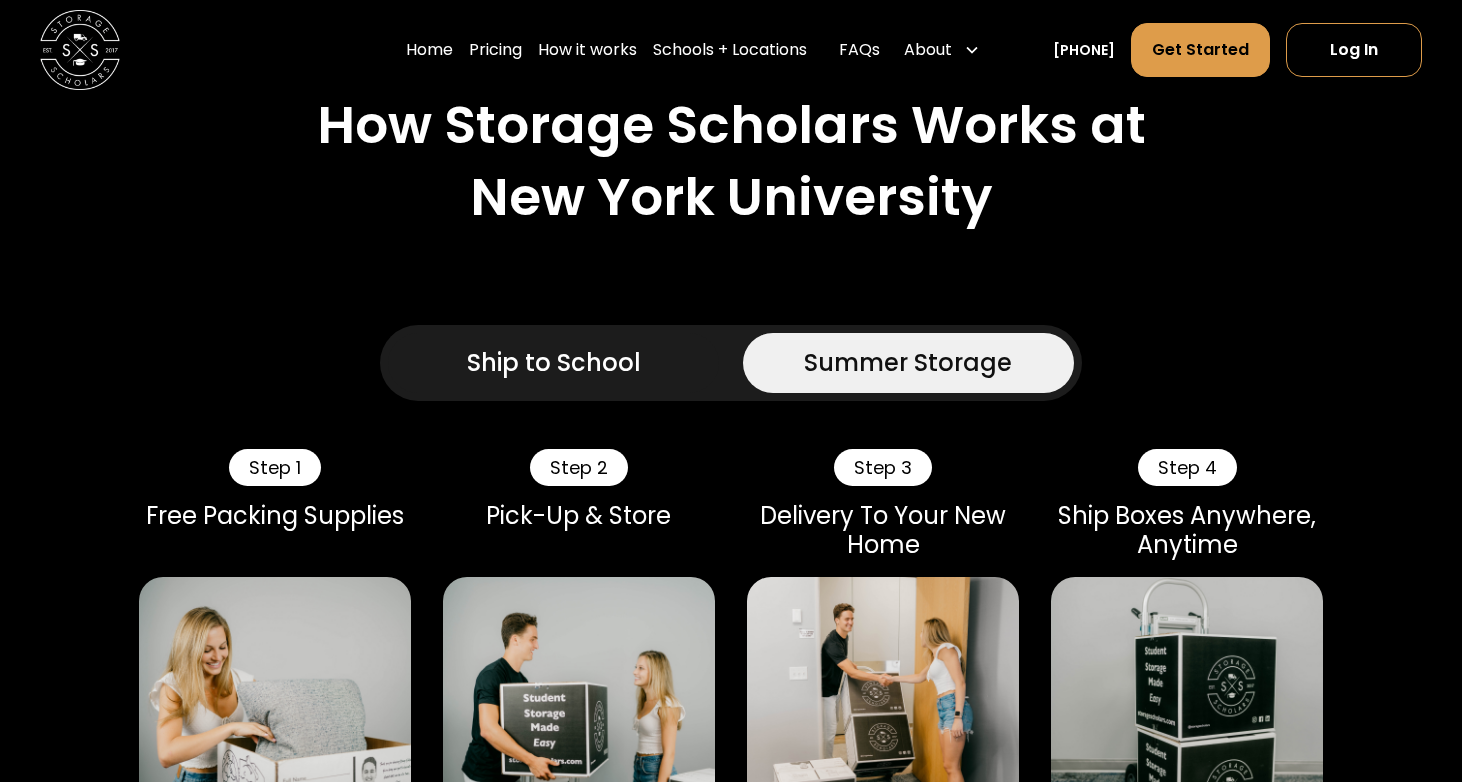 click on "Ship to School" at bounding box center (554, 363) 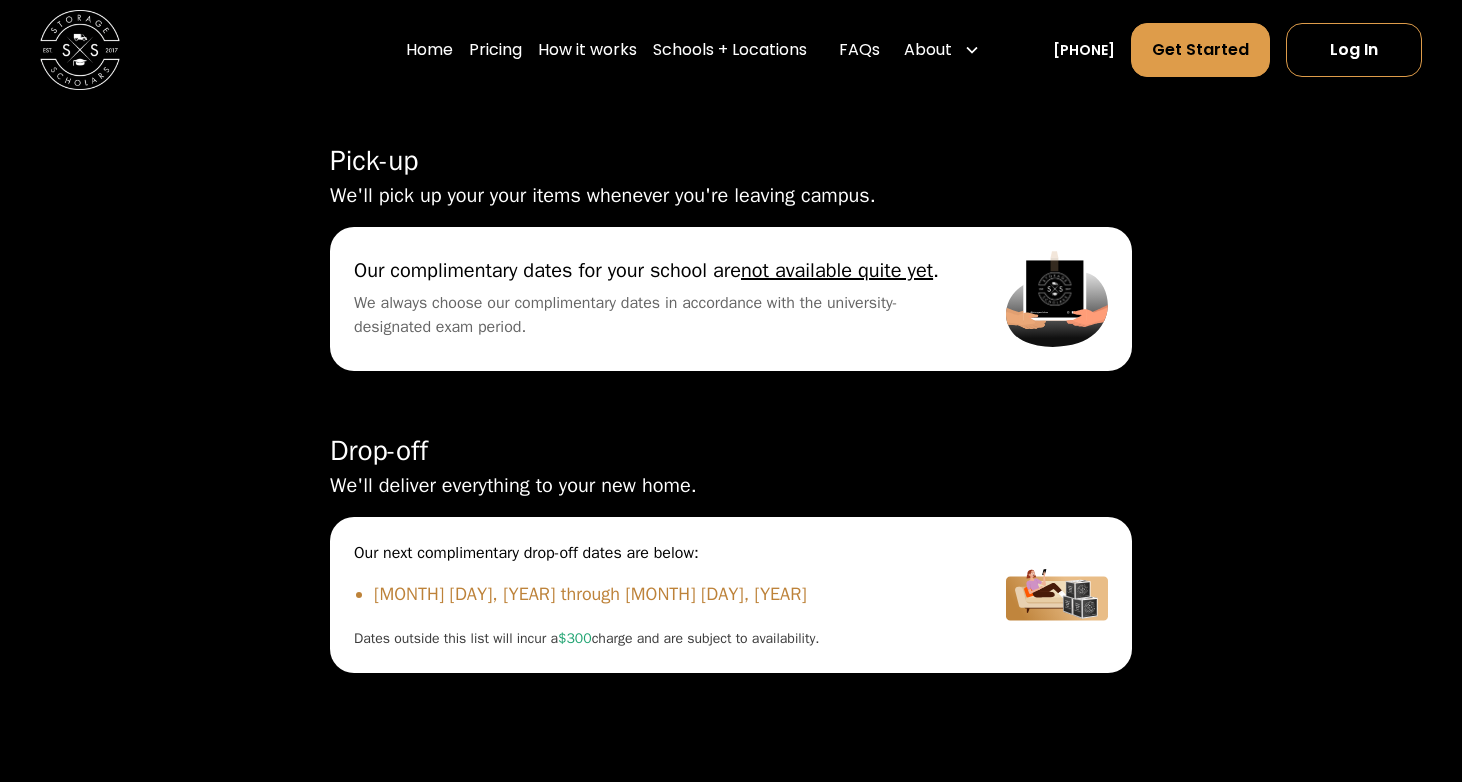 scroll, scrollTop: 5277, scrollLeft: 0, axis: vertical 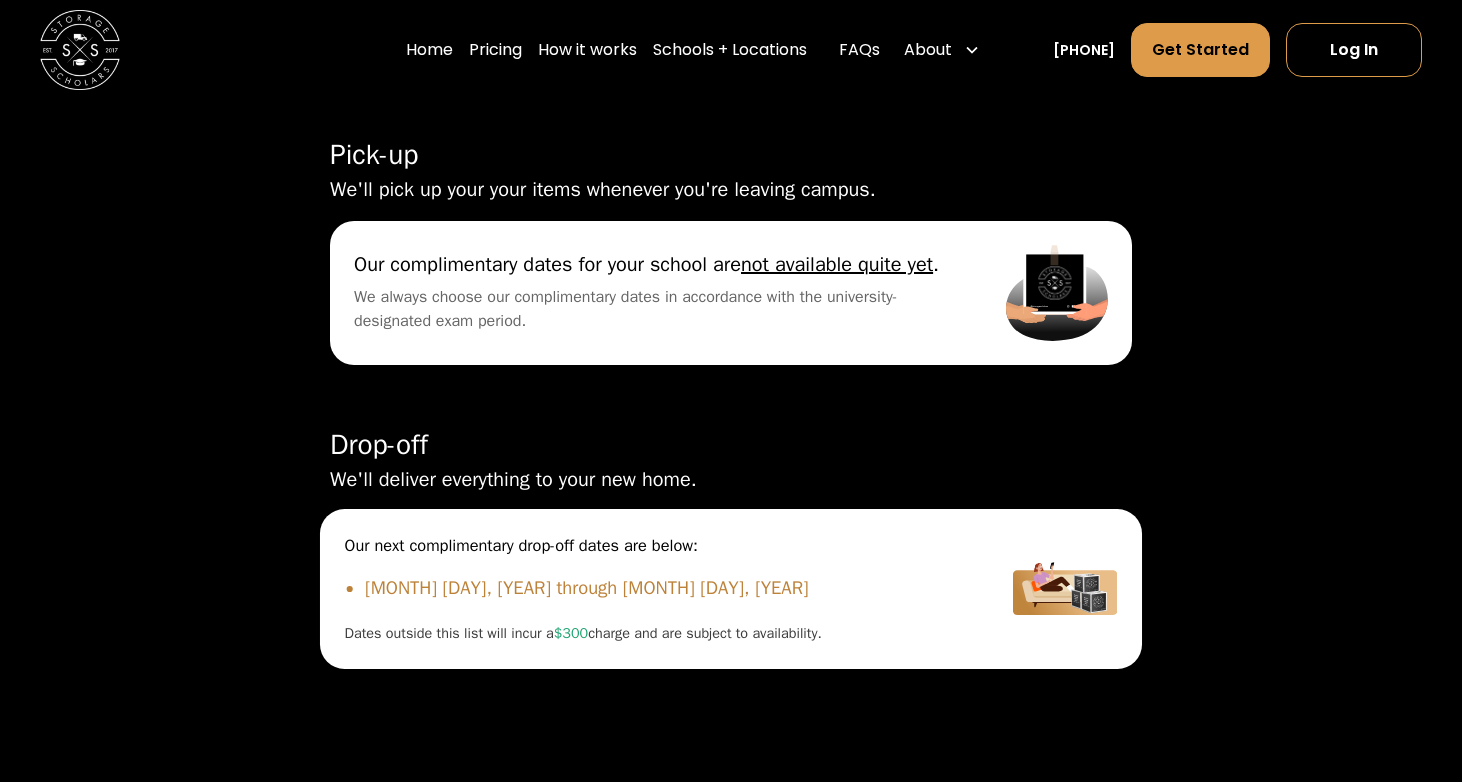 click on "Dates outside this list will incur a
$300  charge and are subject to availability." at bounding box center (654, 634) 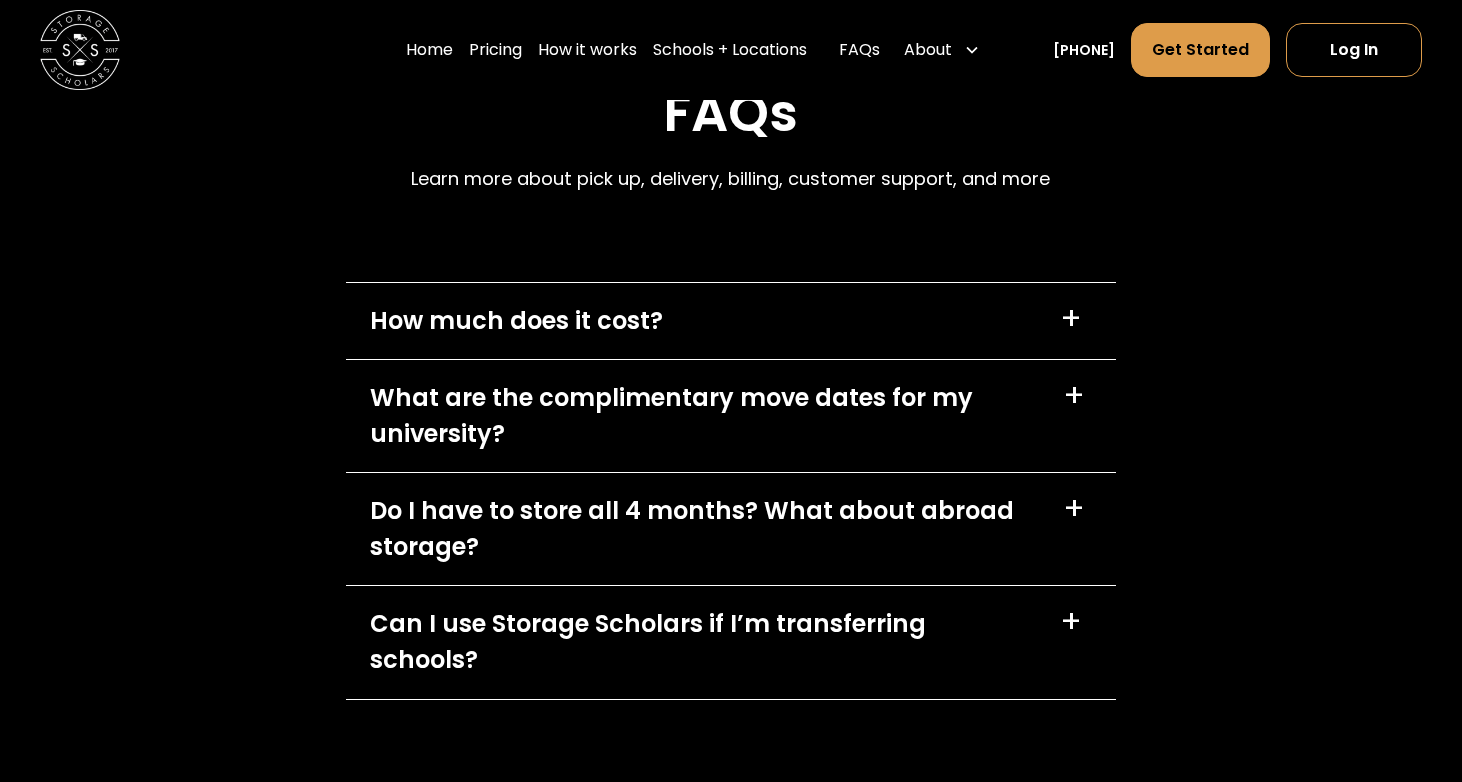 scroll, scrollTop: 7348, scrollLeft: 0, axis: vertical 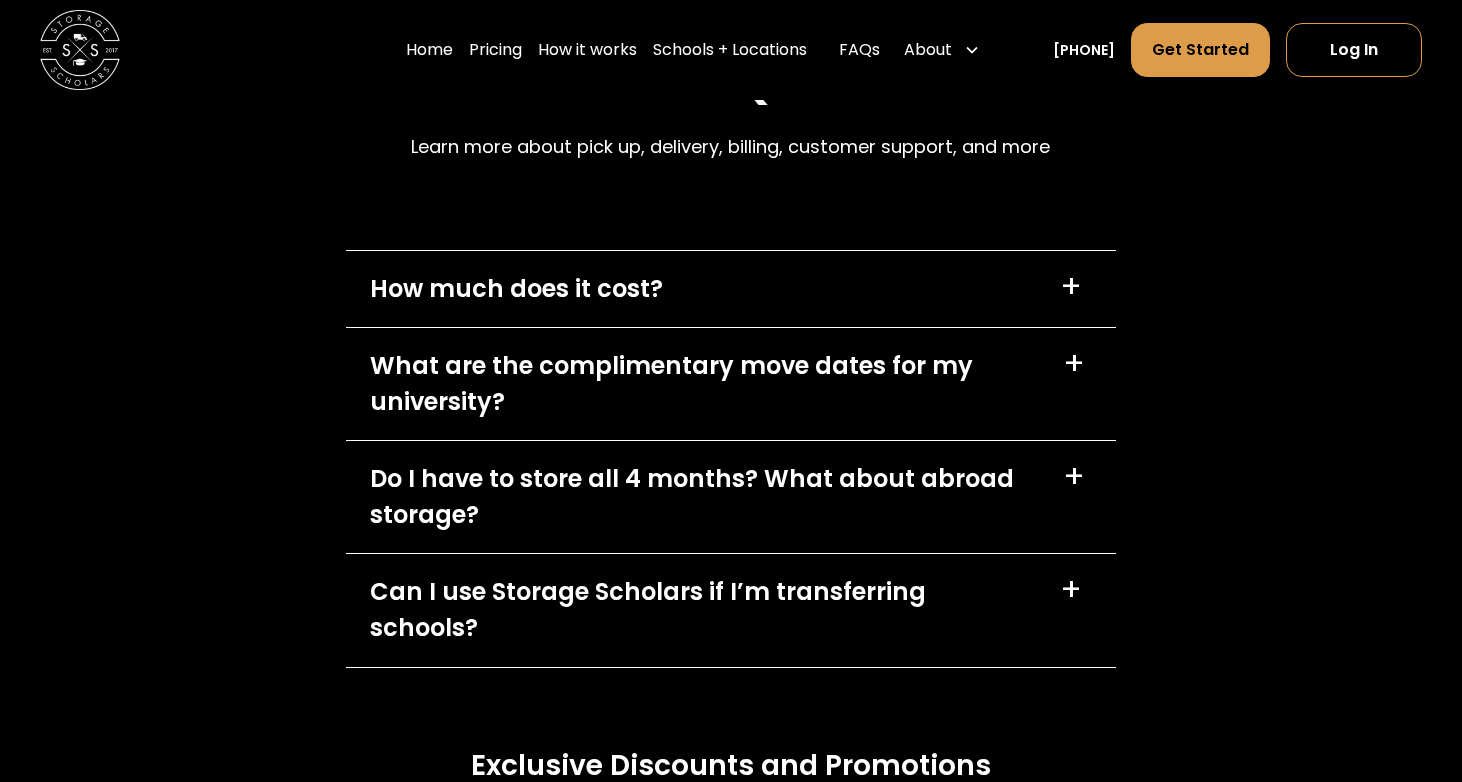 click on "What are the complimentary move dates for my university? +" at bounding box center [730, 384] 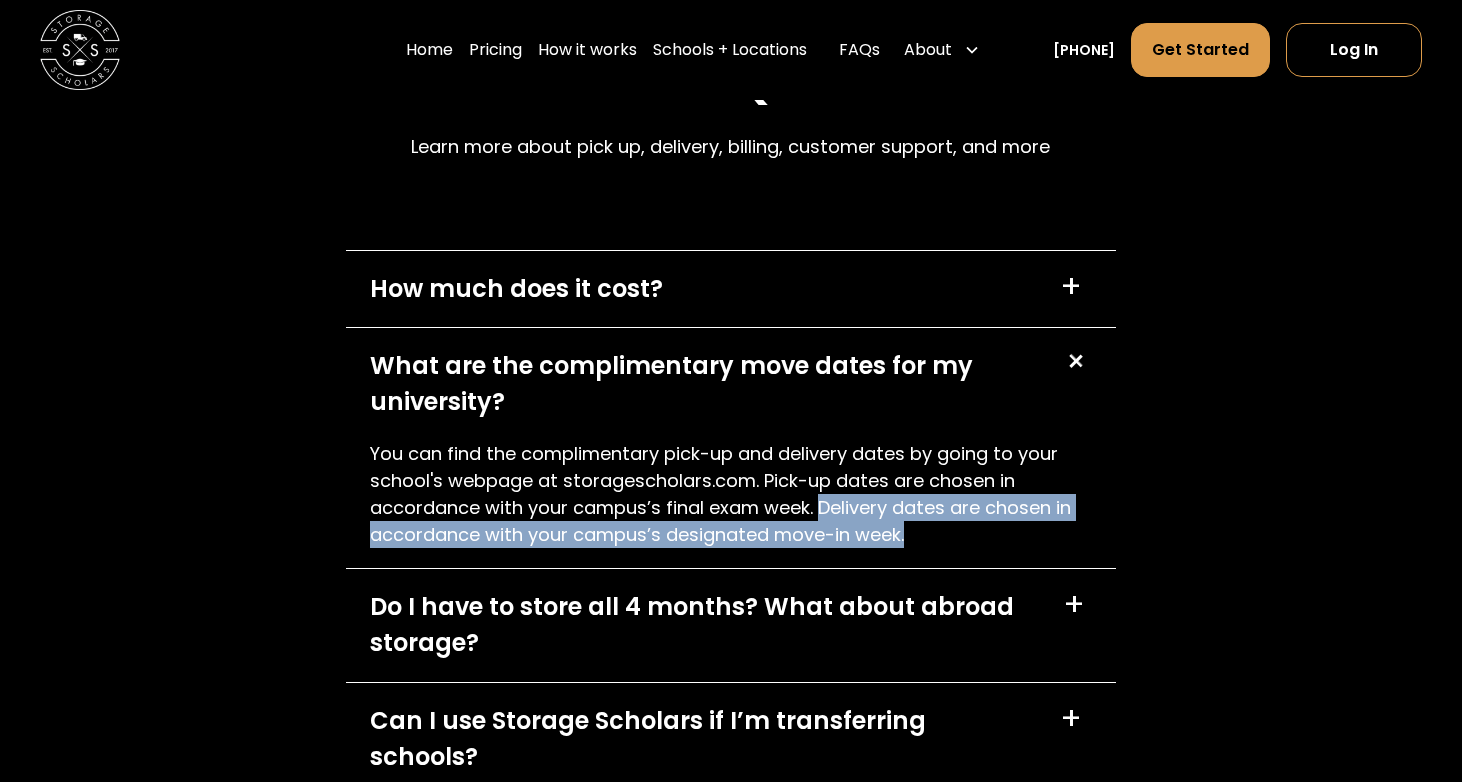 drag, startPoint x: 817, startPoint y: 478, endPoint x: 891, endPoint y: 522, distance: 86.09297 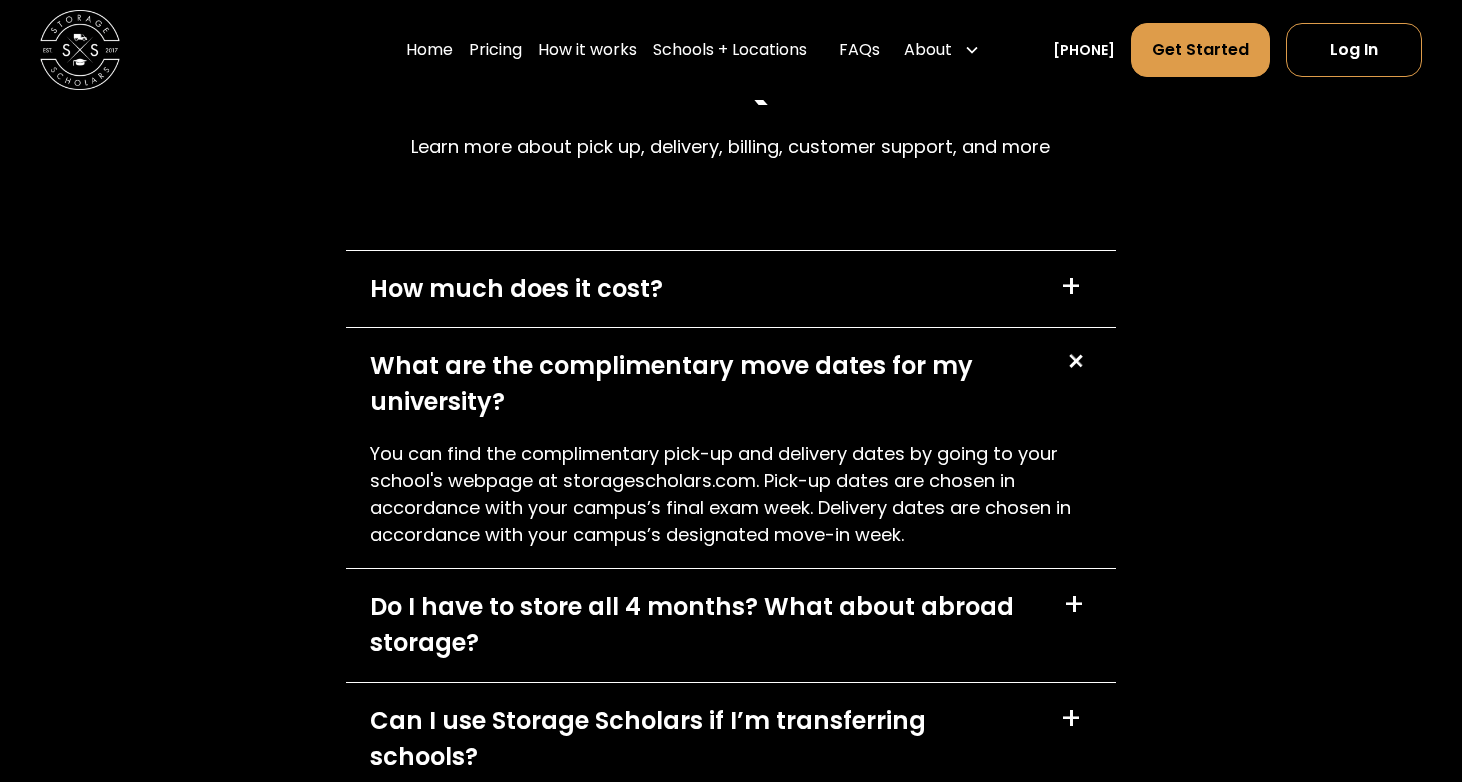 click on "You can find the complimentary pick-up and delivery dates by going to your school's webpage at storagescholars.com. Pick-up dates are chosen in accordance with your campus’s final exam week. Delivery dates are chosen in accordance with your campus’s designated move-in week." at bounding box center [730, 494] 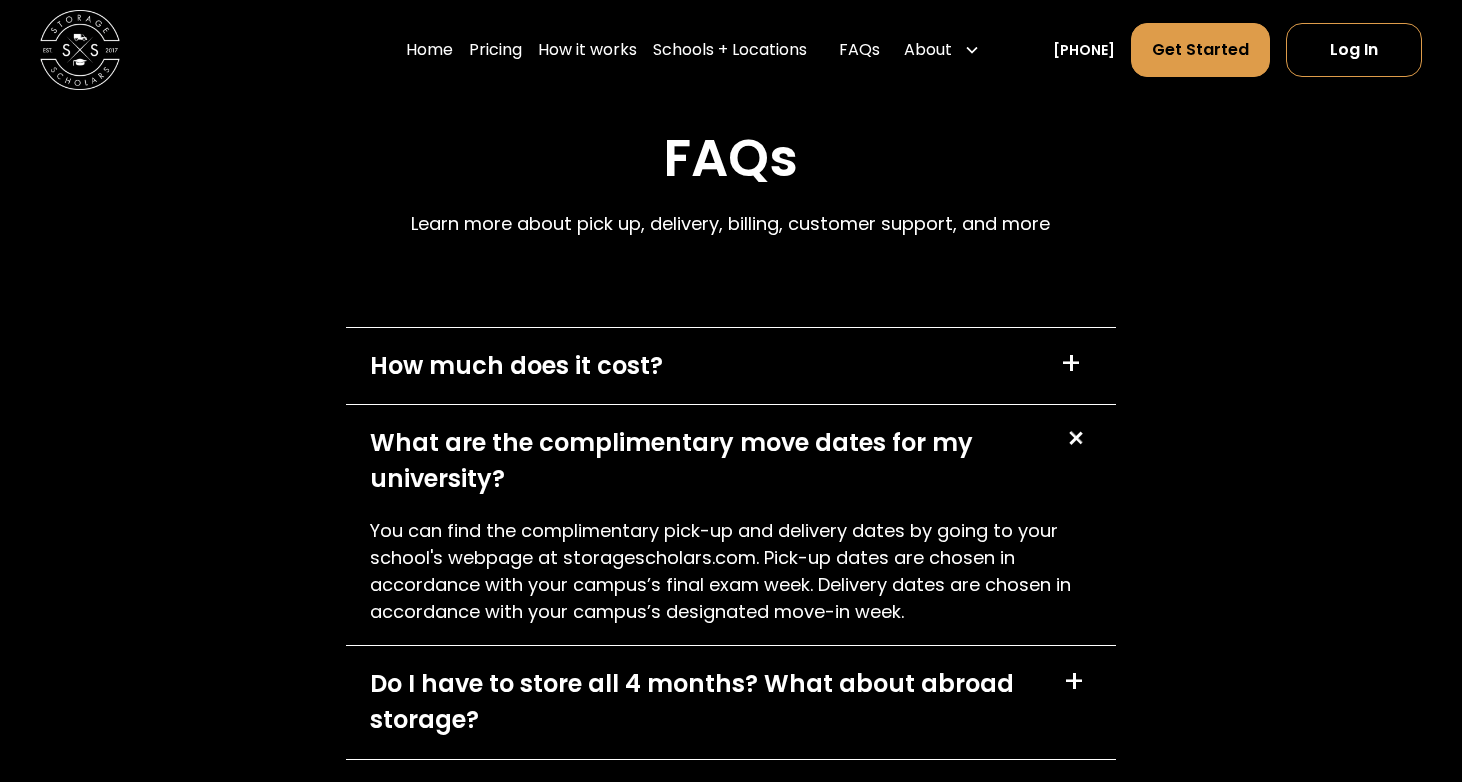 scroll, scrollTop: 7262, scrollLeft: 0, axis: vertical 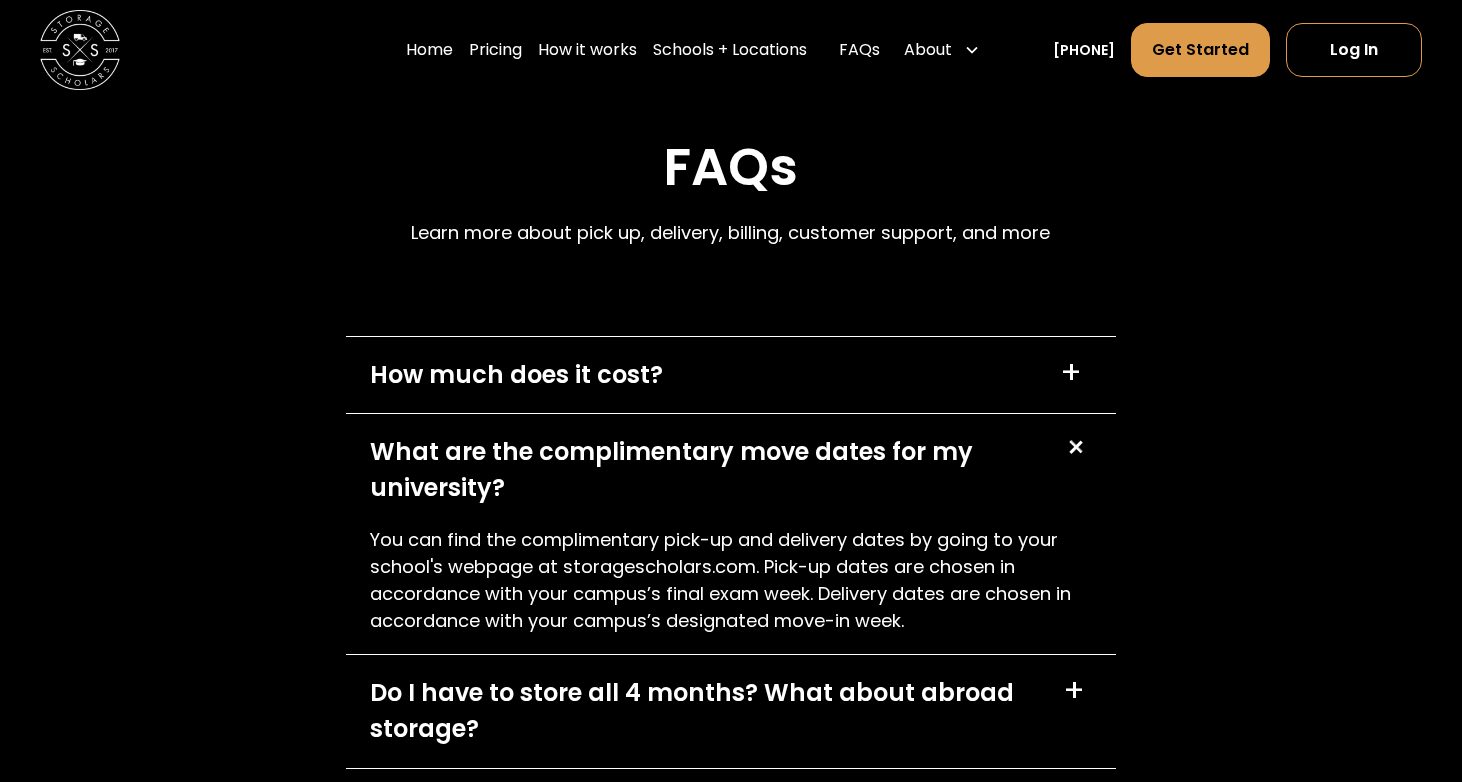 click on "+" at bounding box center (1071, 373) 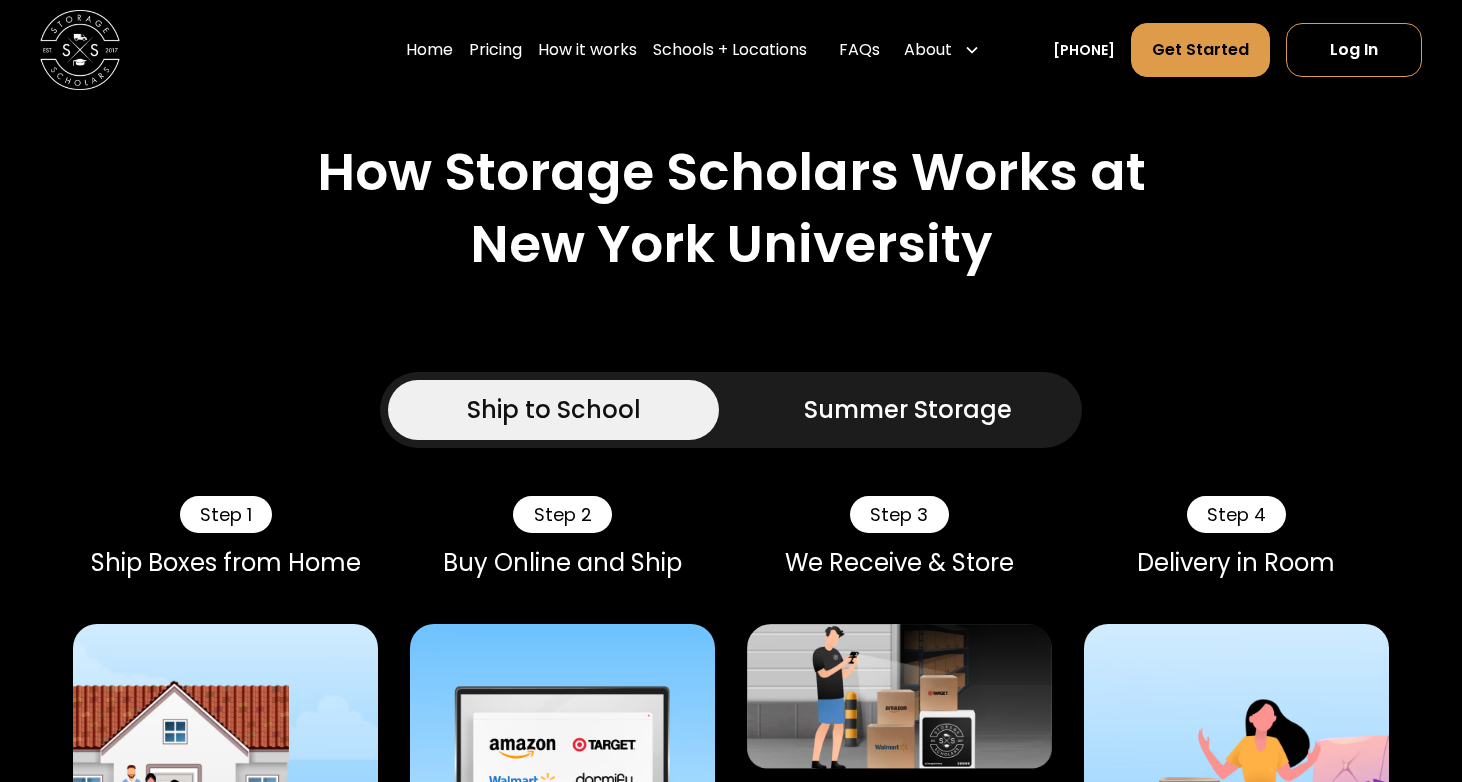 scroll, scrollTop: 914, scrollLeft: 0, axis: vertical 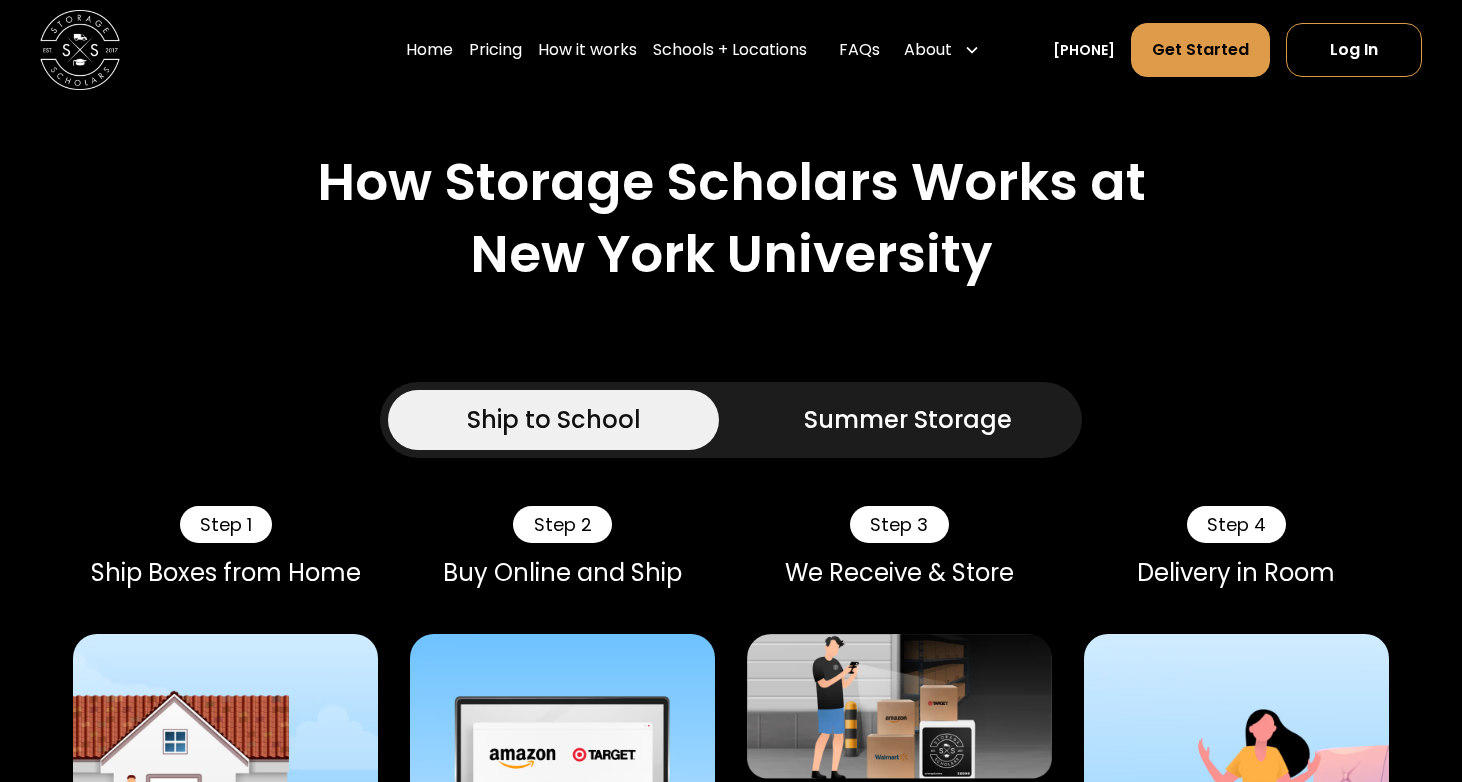 click on "Ship to School" at bounding box center [554, 420] 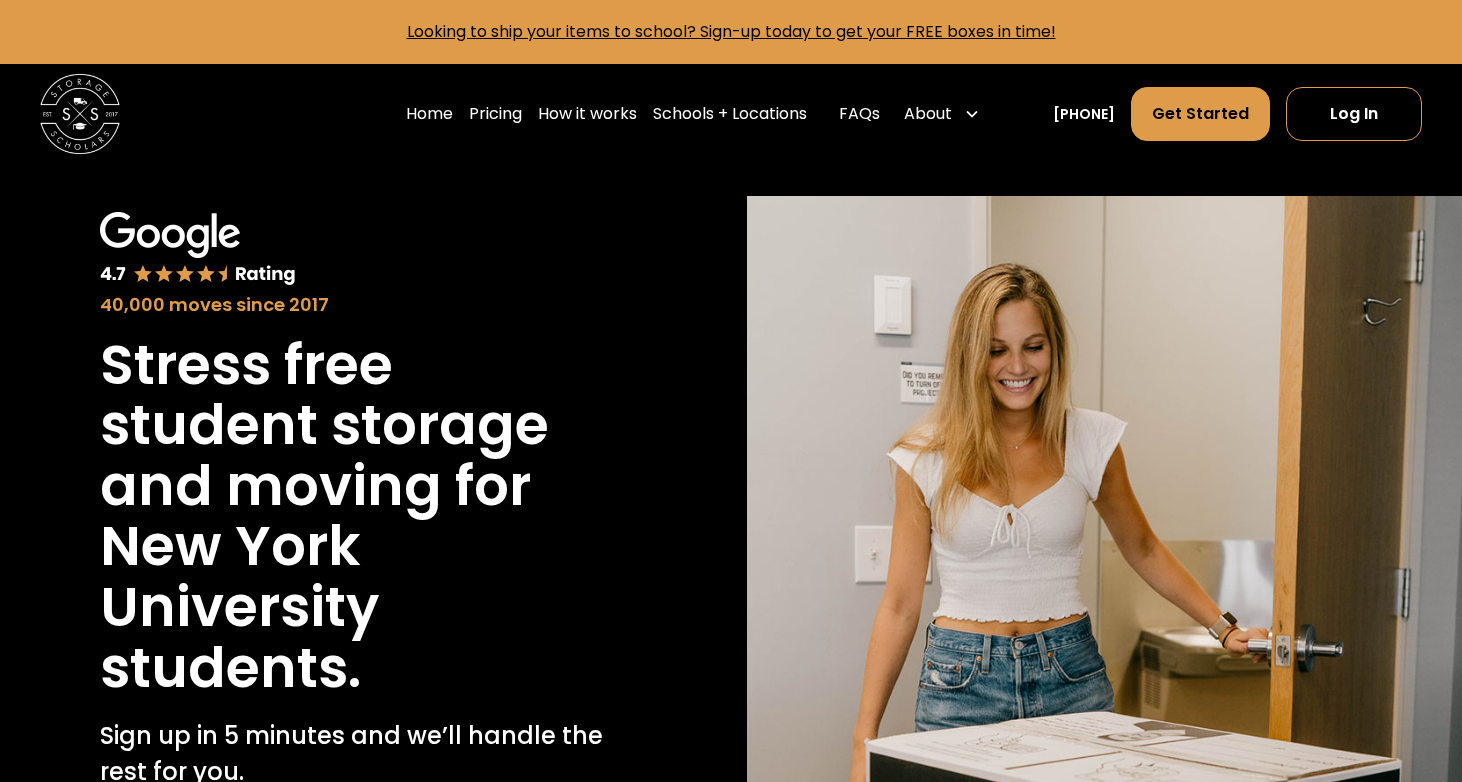 scroll, scrollTop: 0, scrollLeft: 0, axis: both 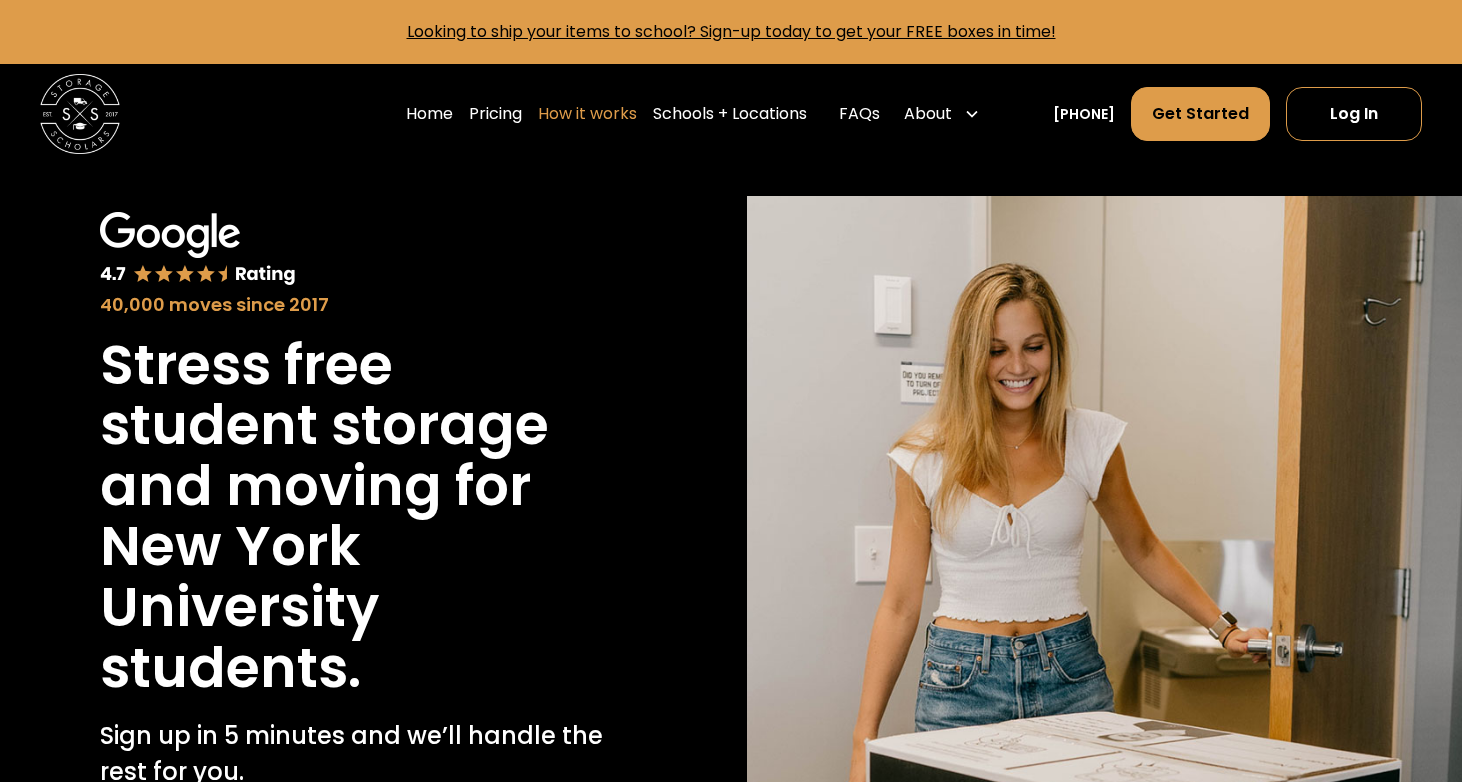 click on "How it works" at bounding box center [587, 114] 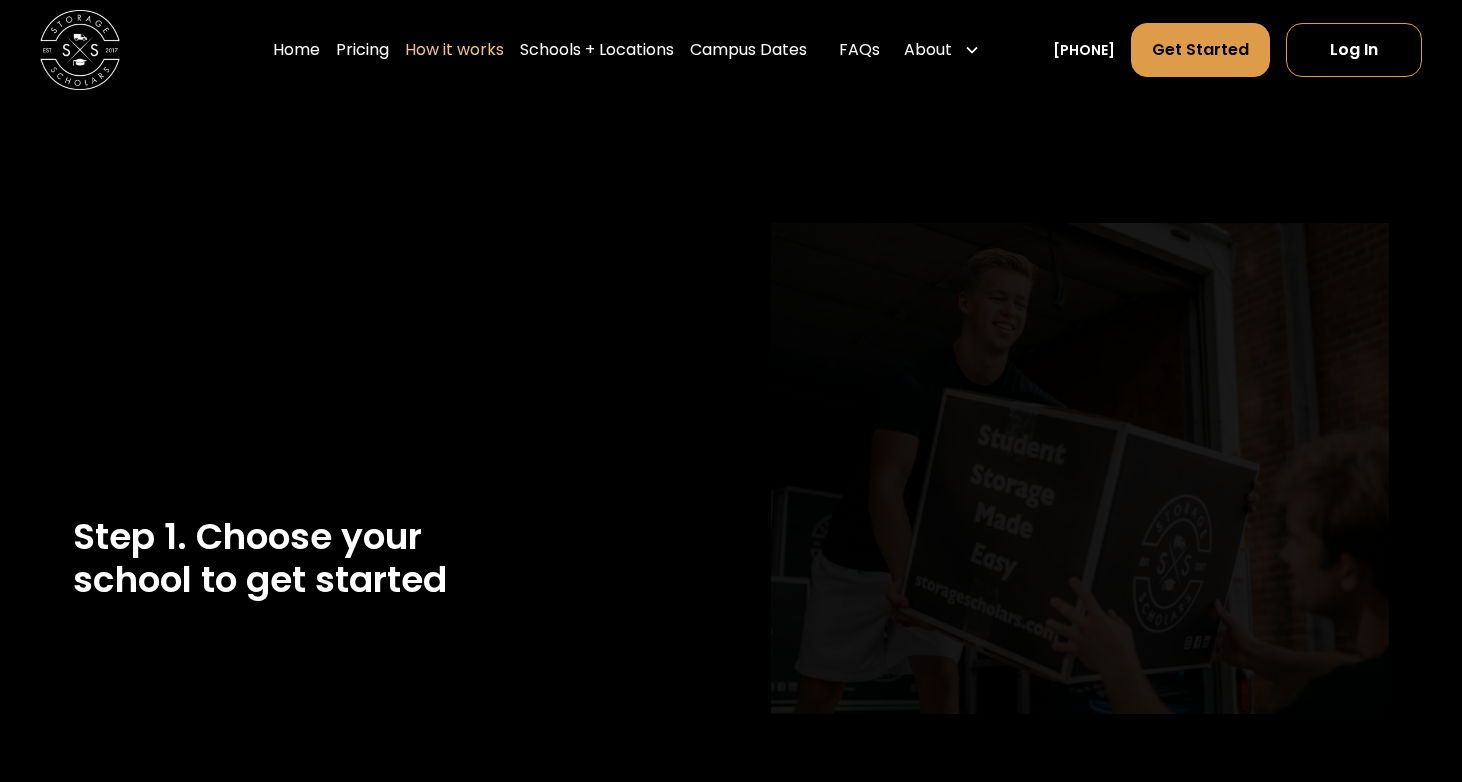scroll, scrollTop: 0, scrollLeft: 0, axis: both 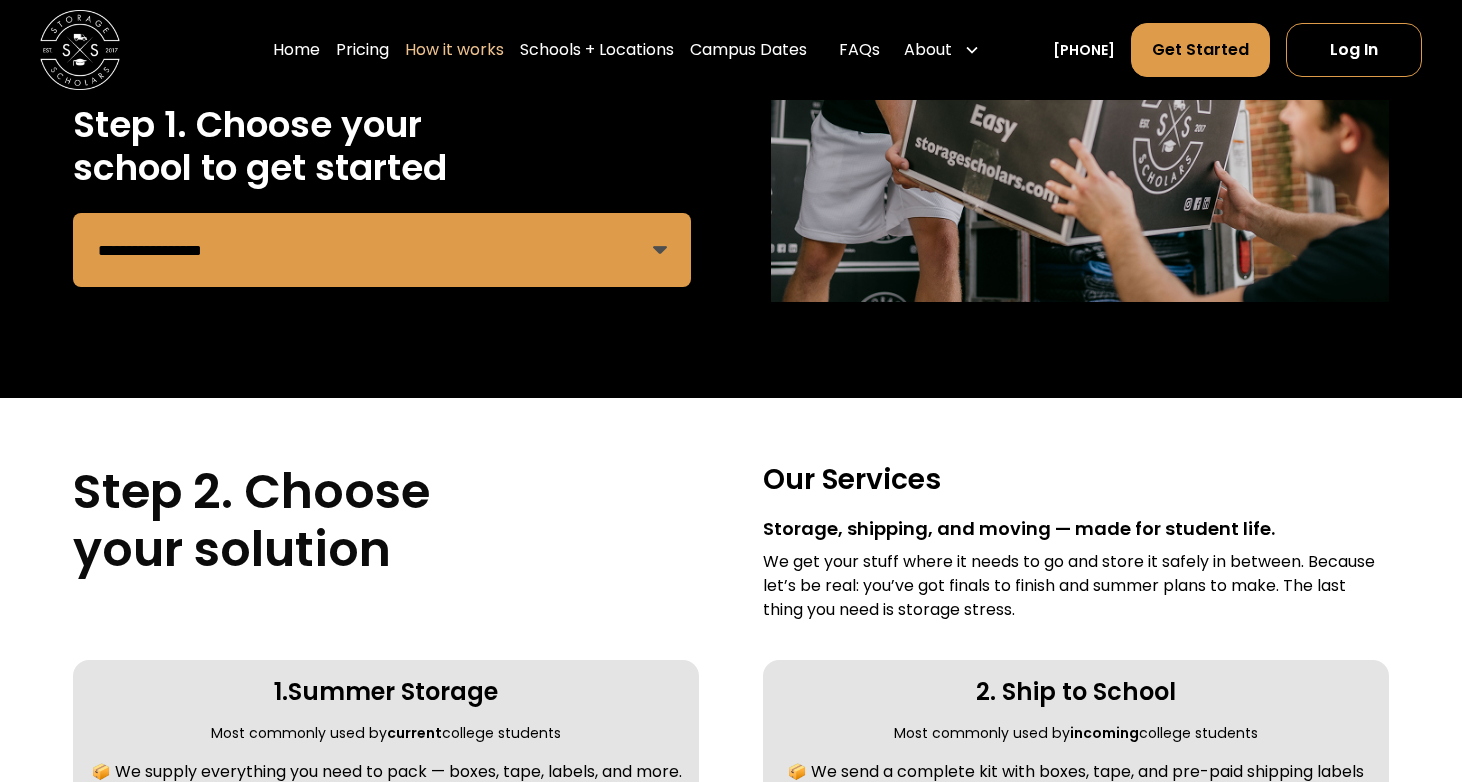 click on "**********" at bounding box center [731, 43] 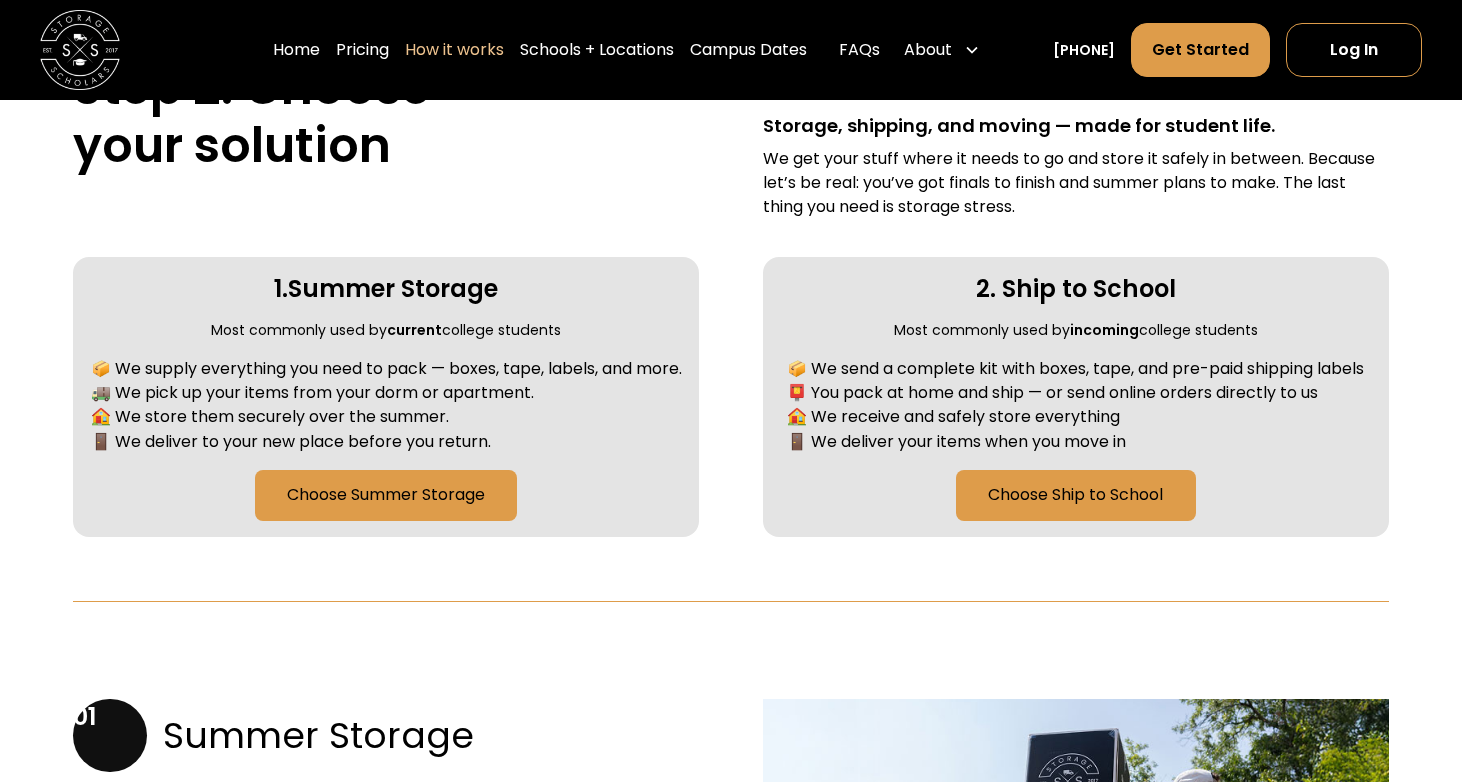 scroll, scrollTop: 819, scrollLeft: 0, axis: vertical 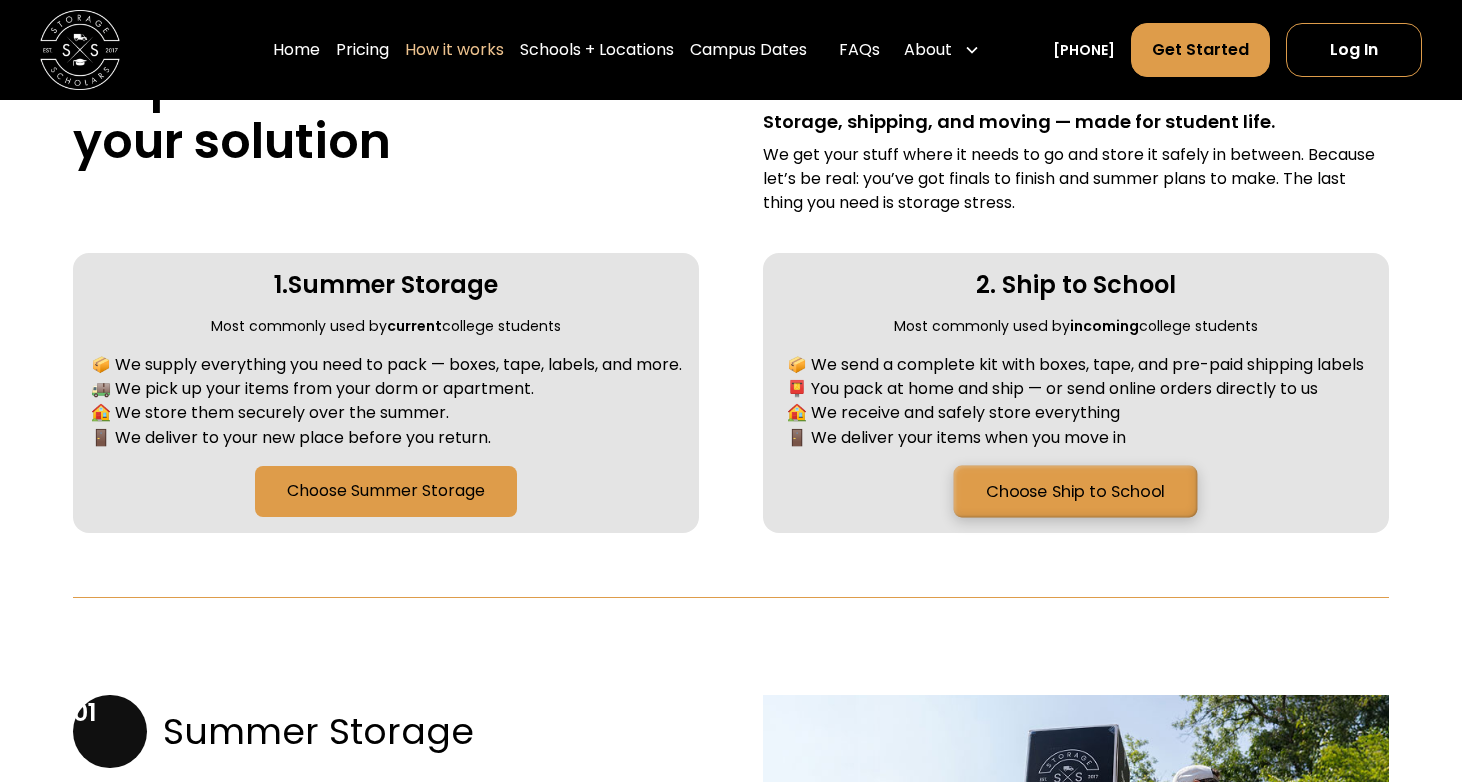 click on "Choose Ship to School" at bounding box center (1076, 491) 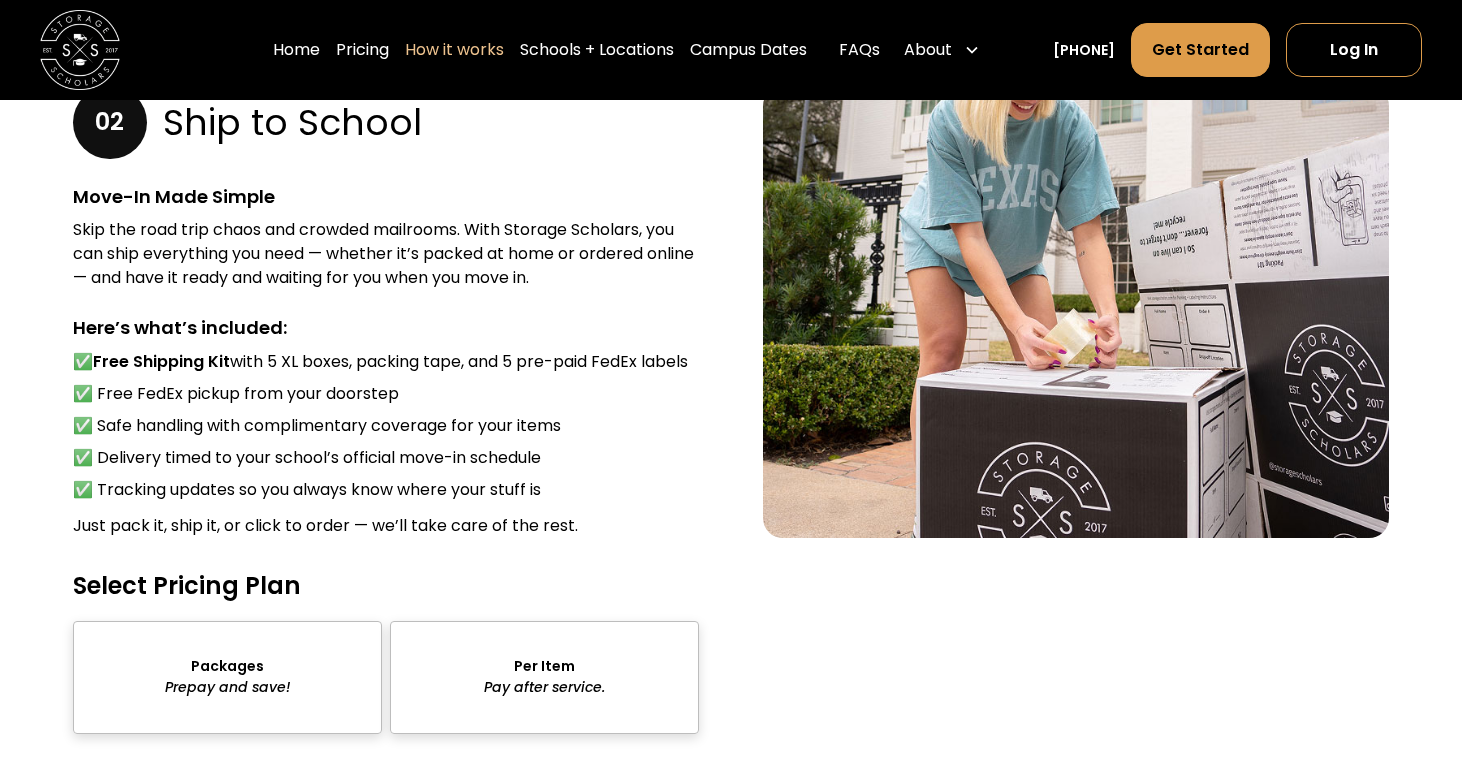 scroll, scrollTop: 2512, scrollLeft: 0, axis: vertical 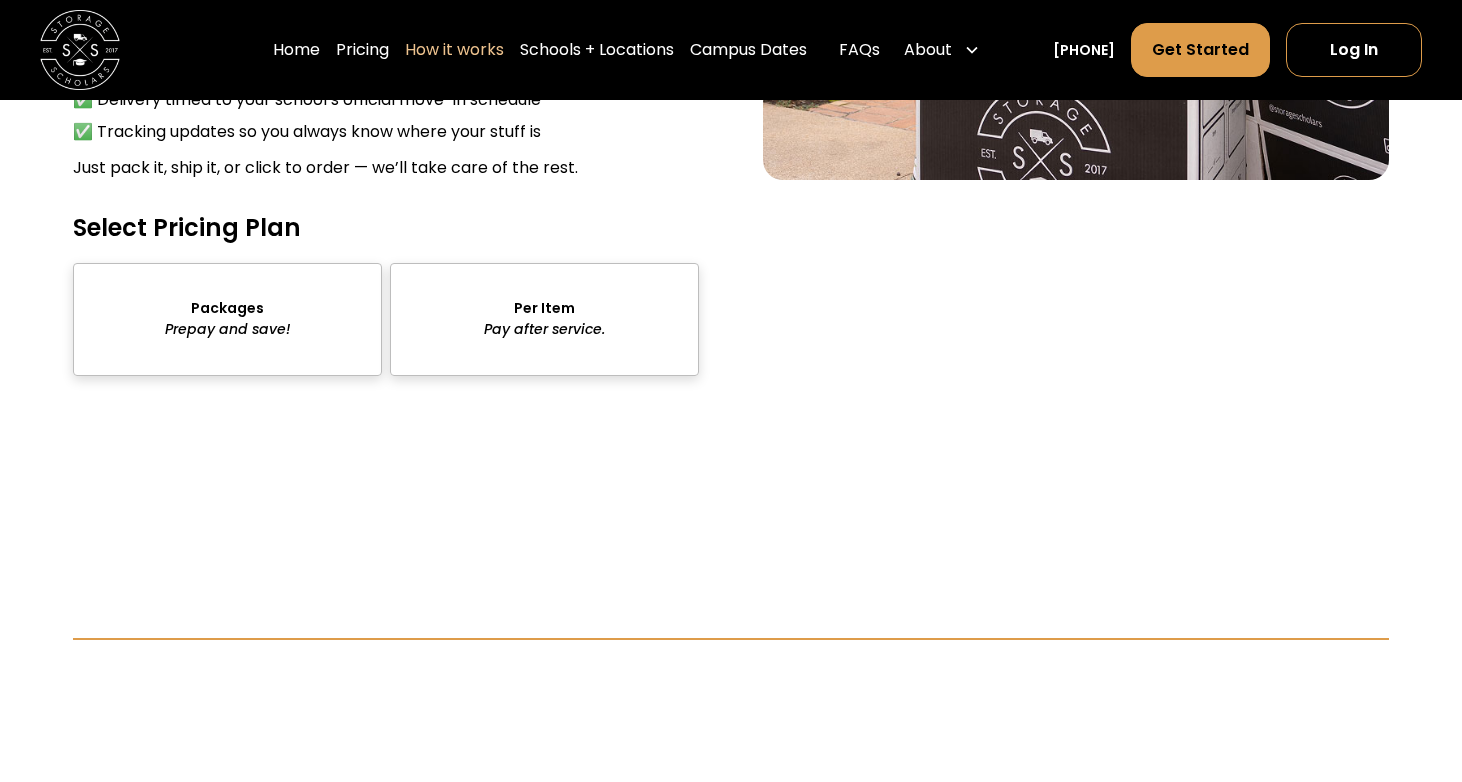 click at bounding box center [544, 319] 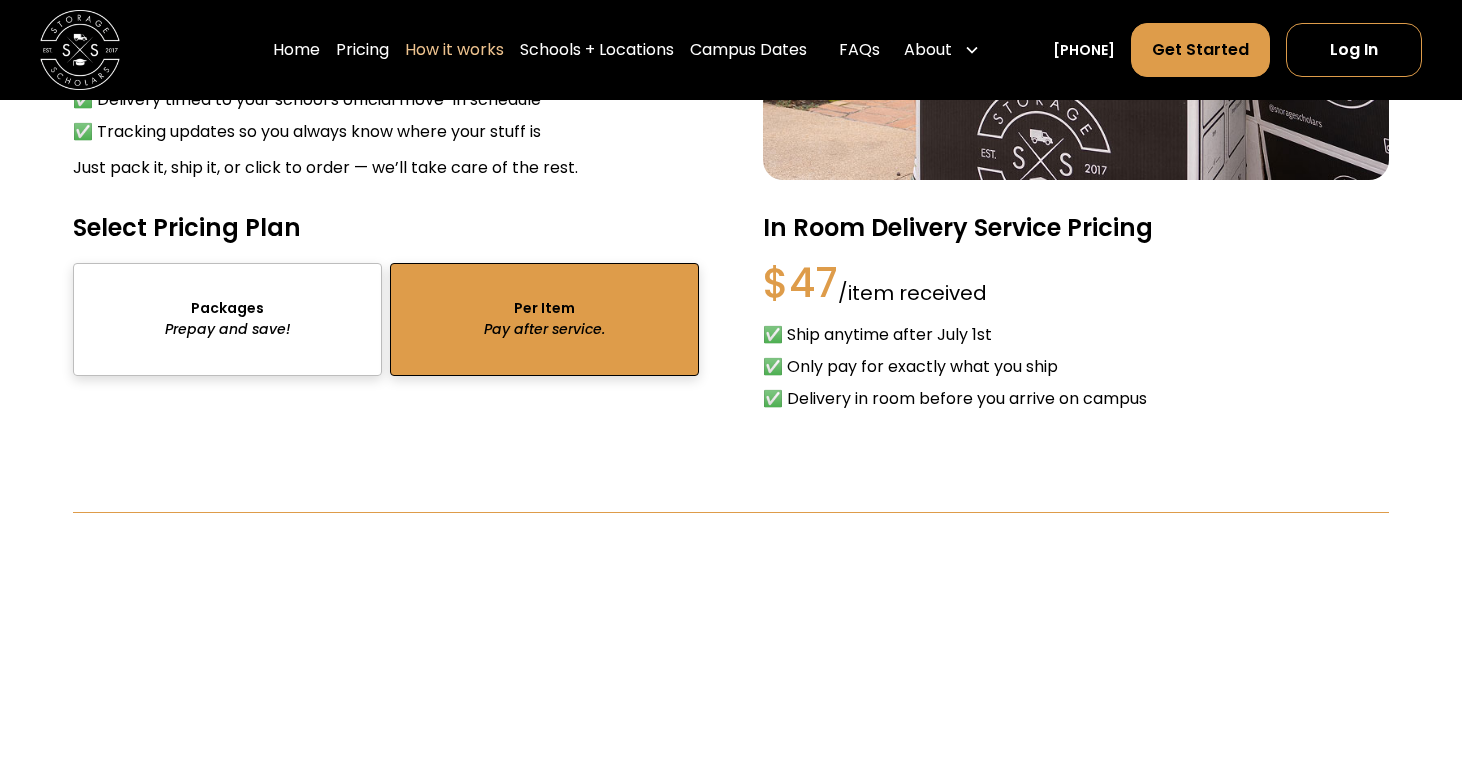 click at bounding box center (227, 319) 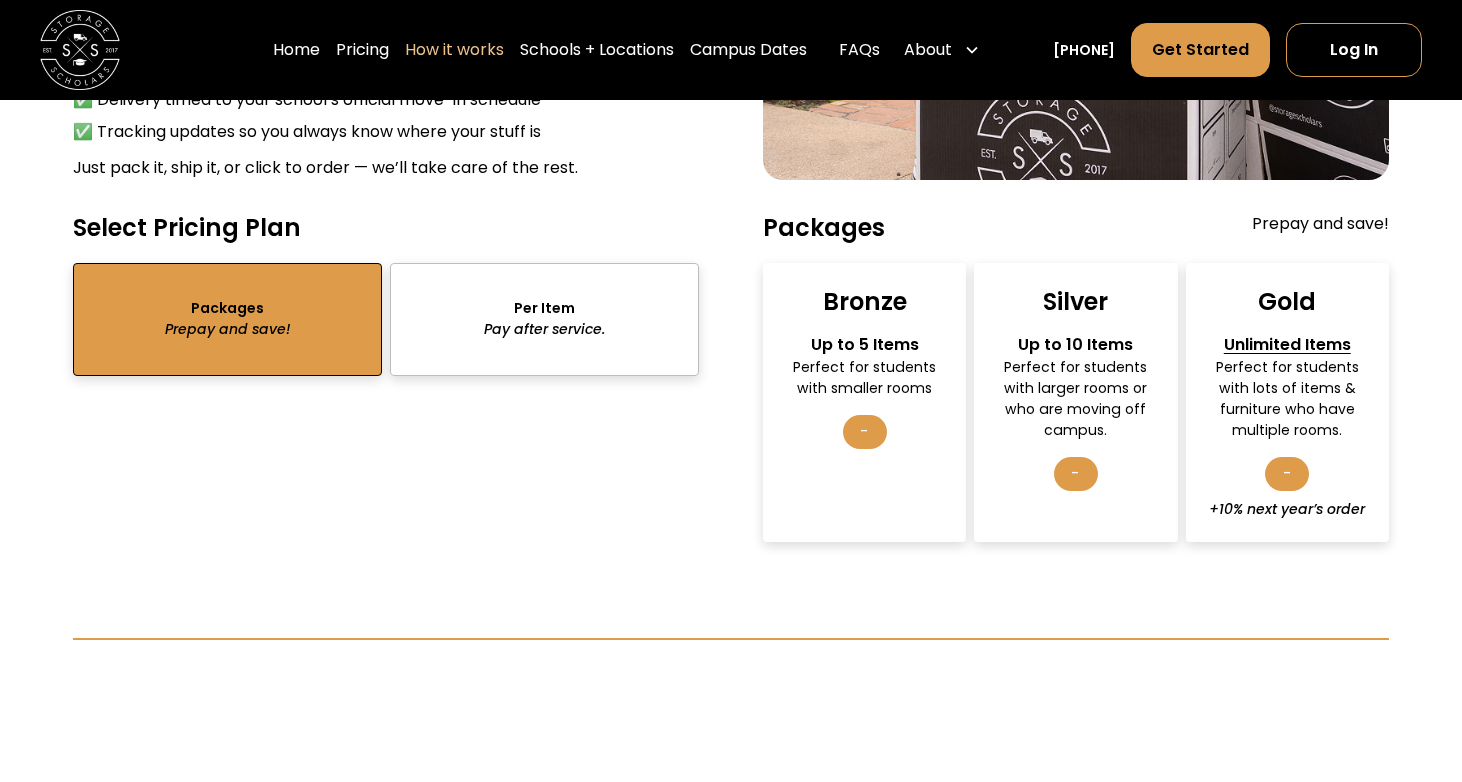click on "-" at bounding box center (1287, 474) 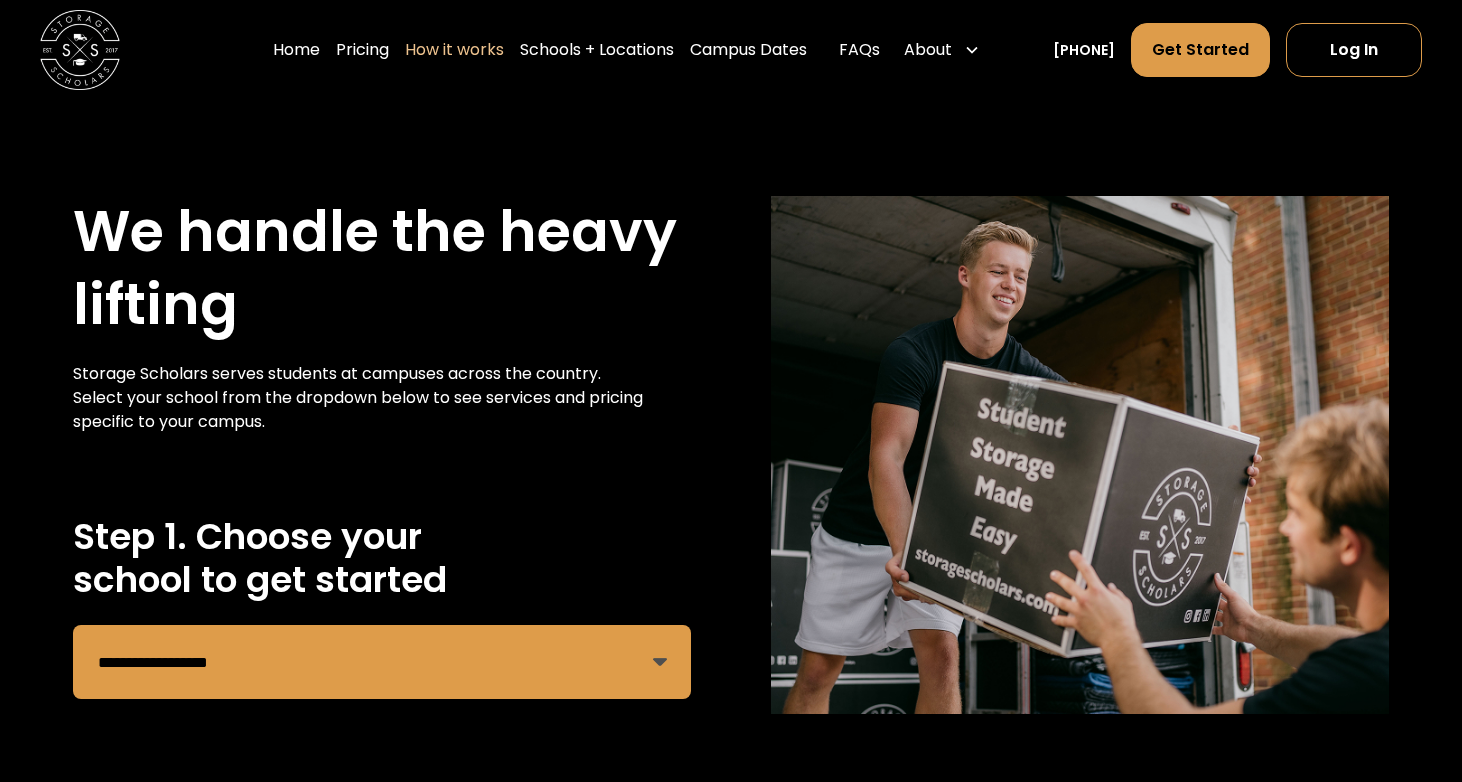 scroll, scrollTop: 0, scrollLeft: 0, axis: both 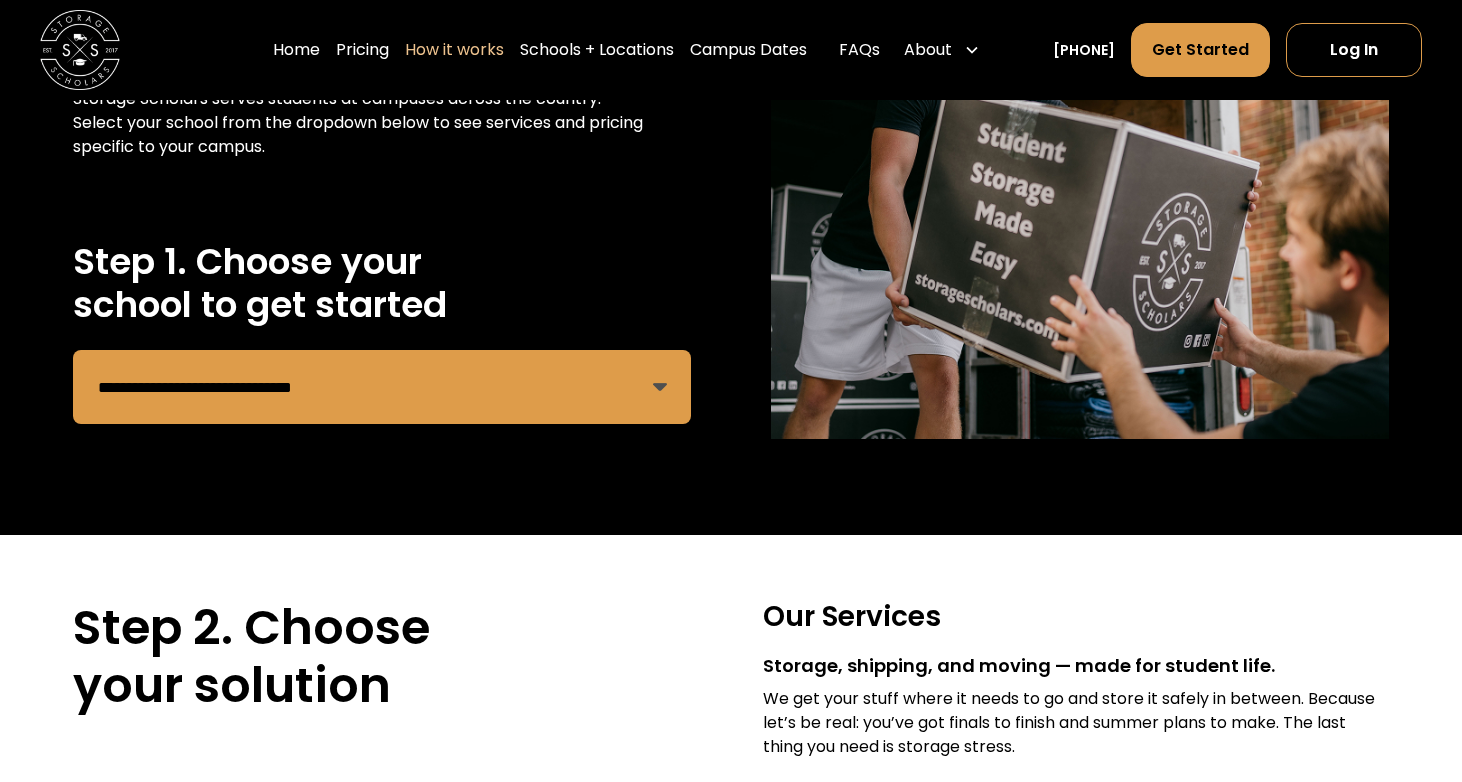 select on "**********" 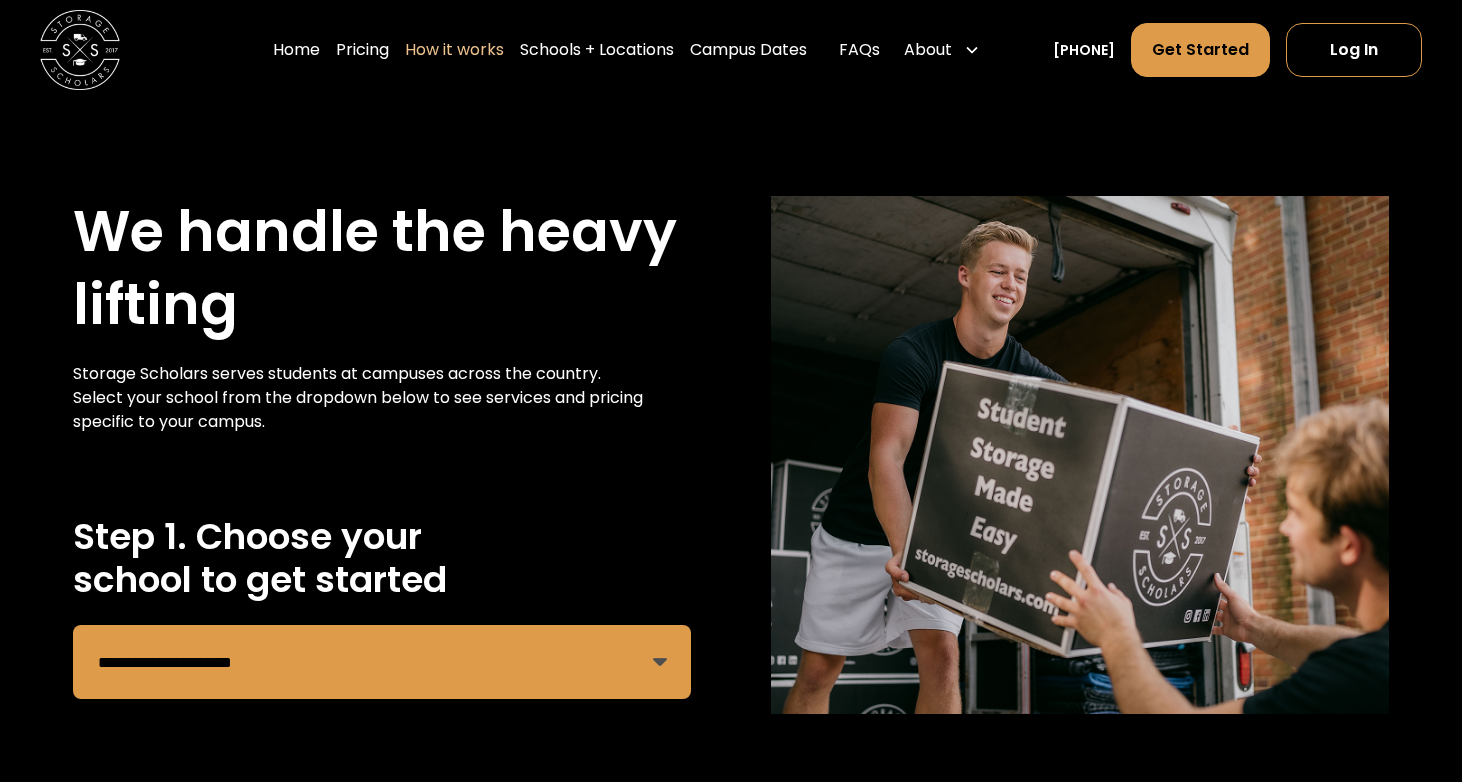 scroll, scrollTop: 0, scrollLeft: 0, axis: both 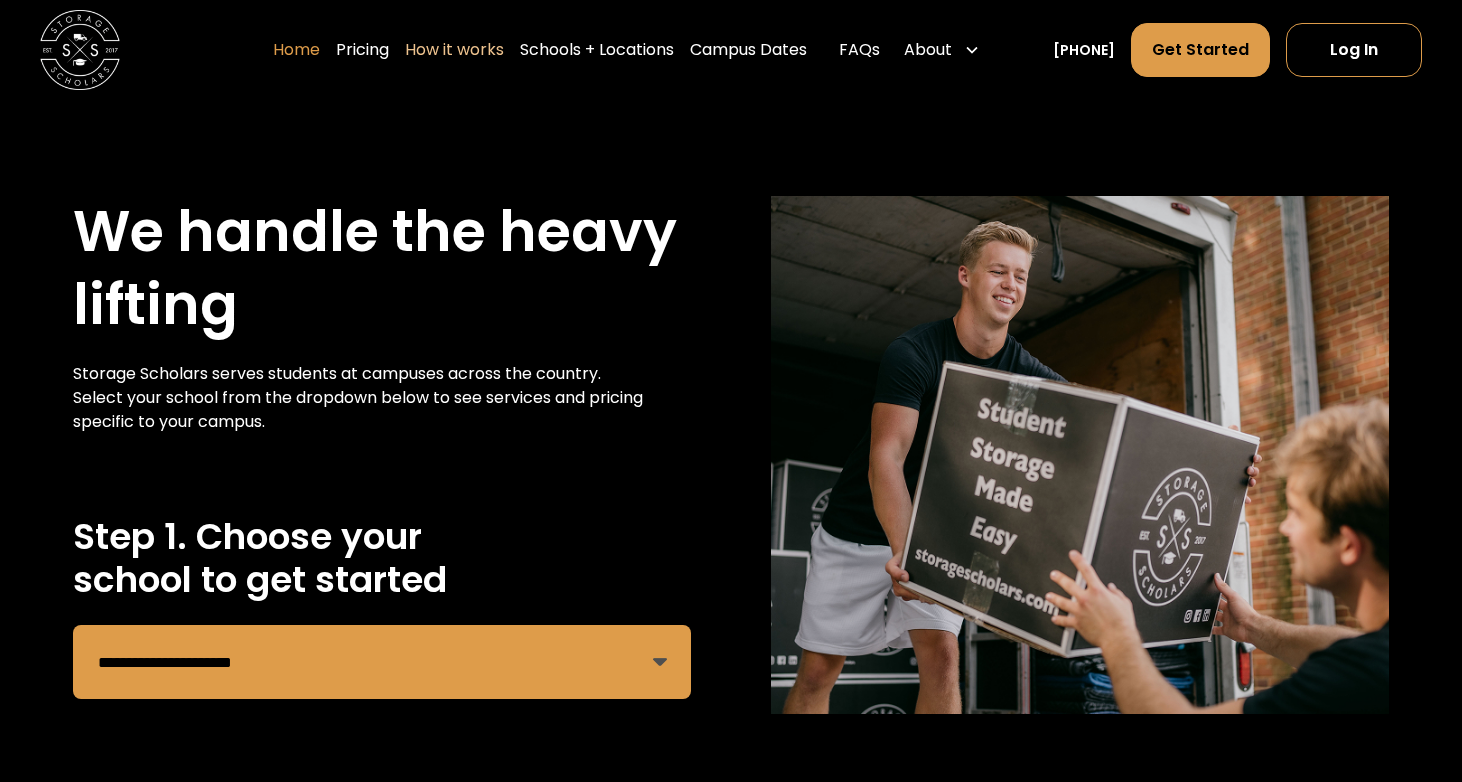 click on "Home" at bounding box center [296, 50] 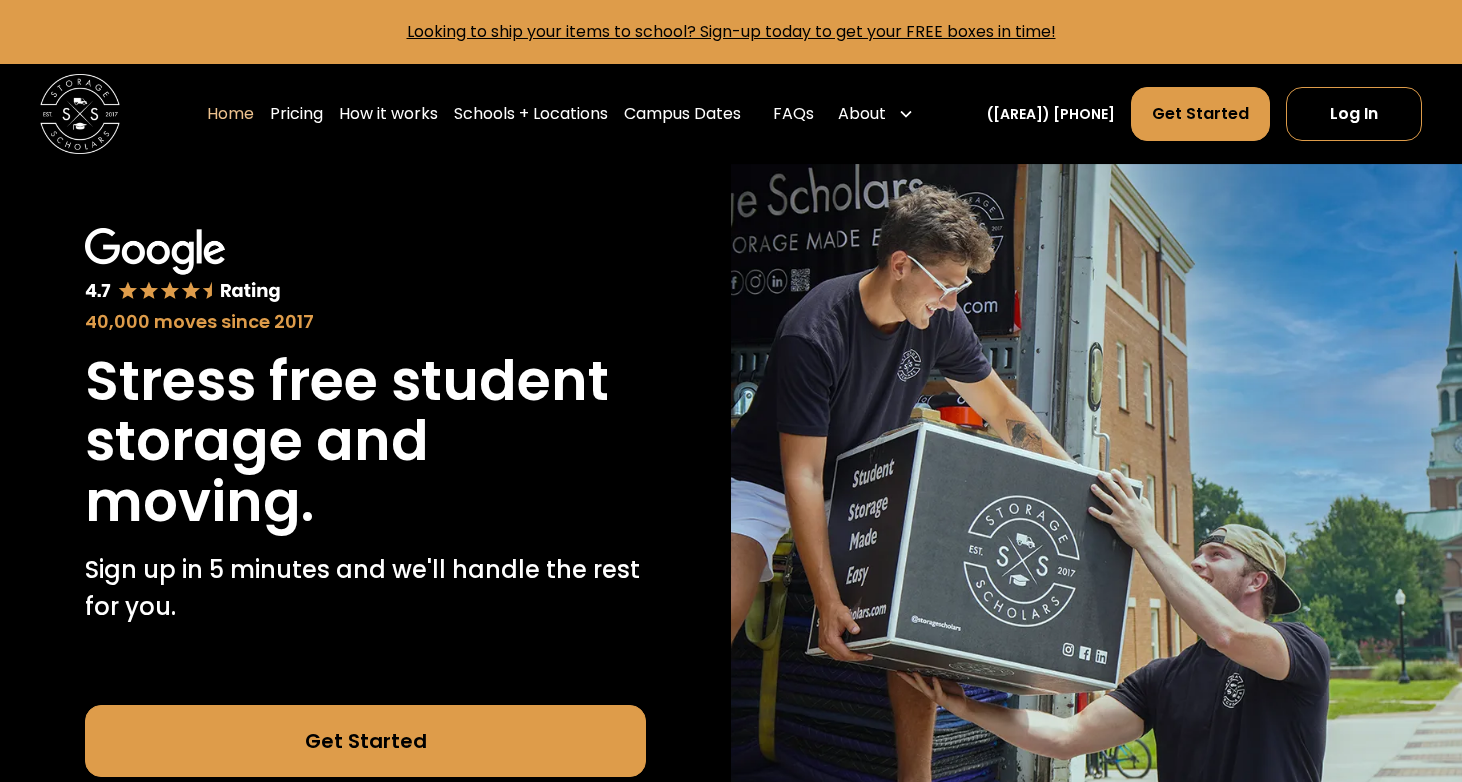 scroll, scrollTop: 0, scrollLeft: 0, axis: both 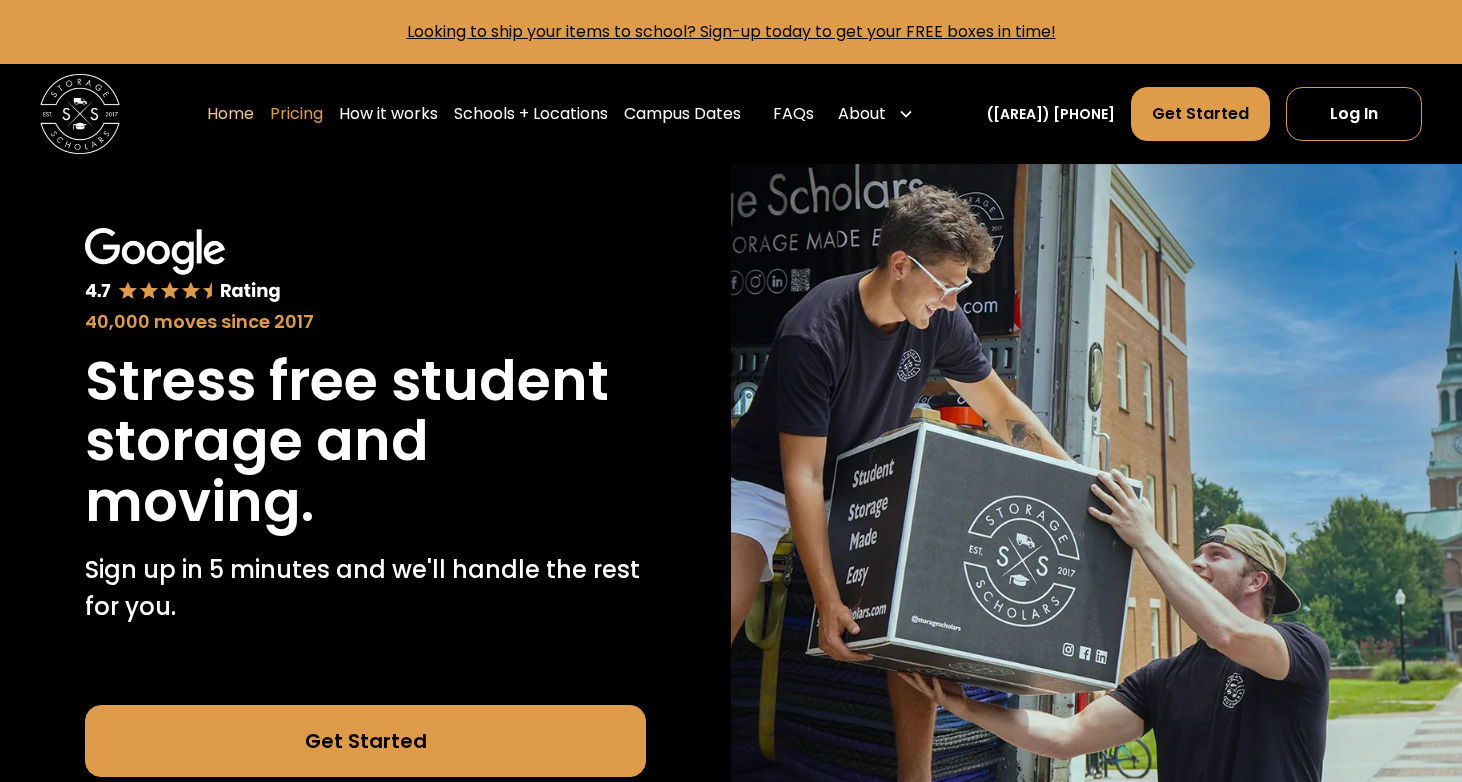 click on "Pricing" at bounding box center [296, 114] 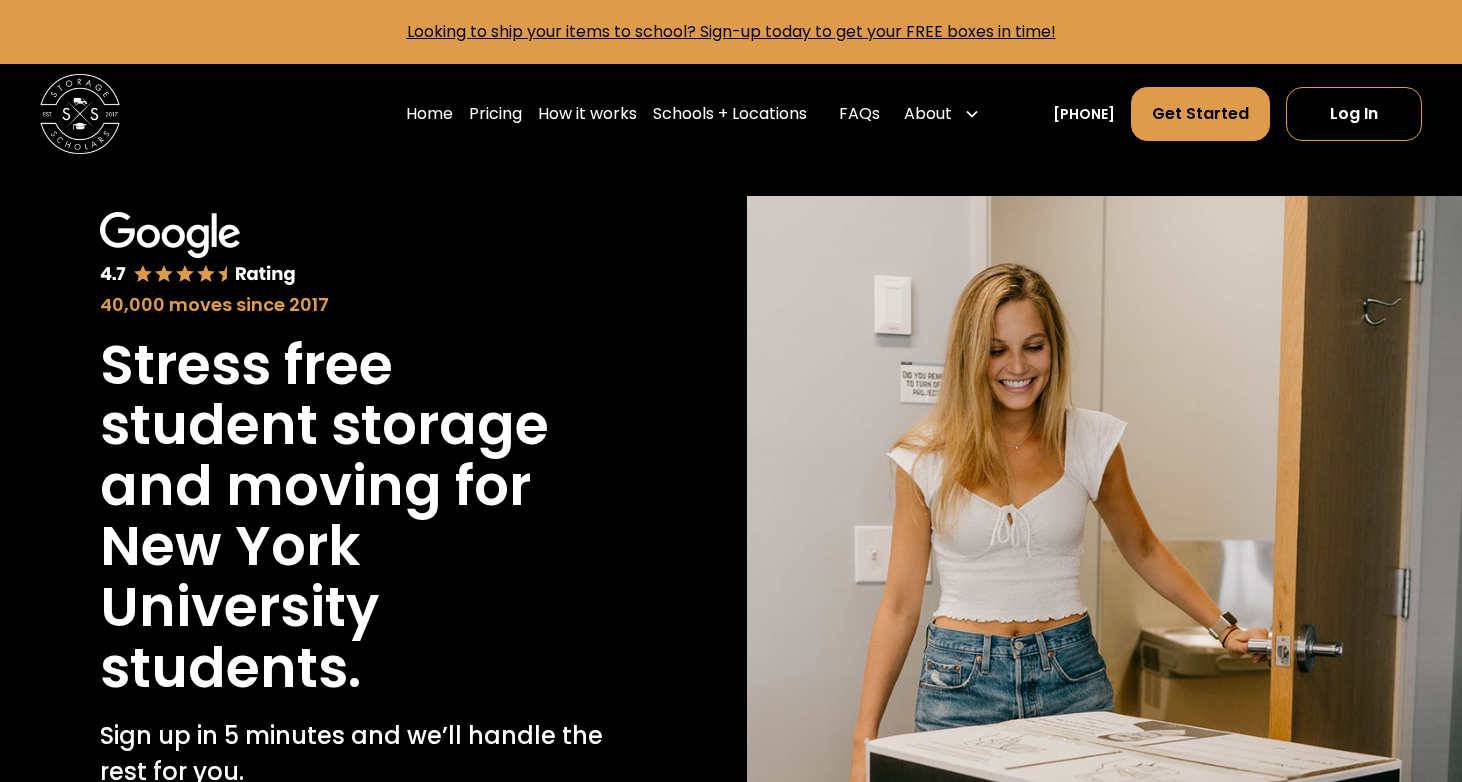 scroll, scrollTop: 0, scrollLeft: 0, axis: both 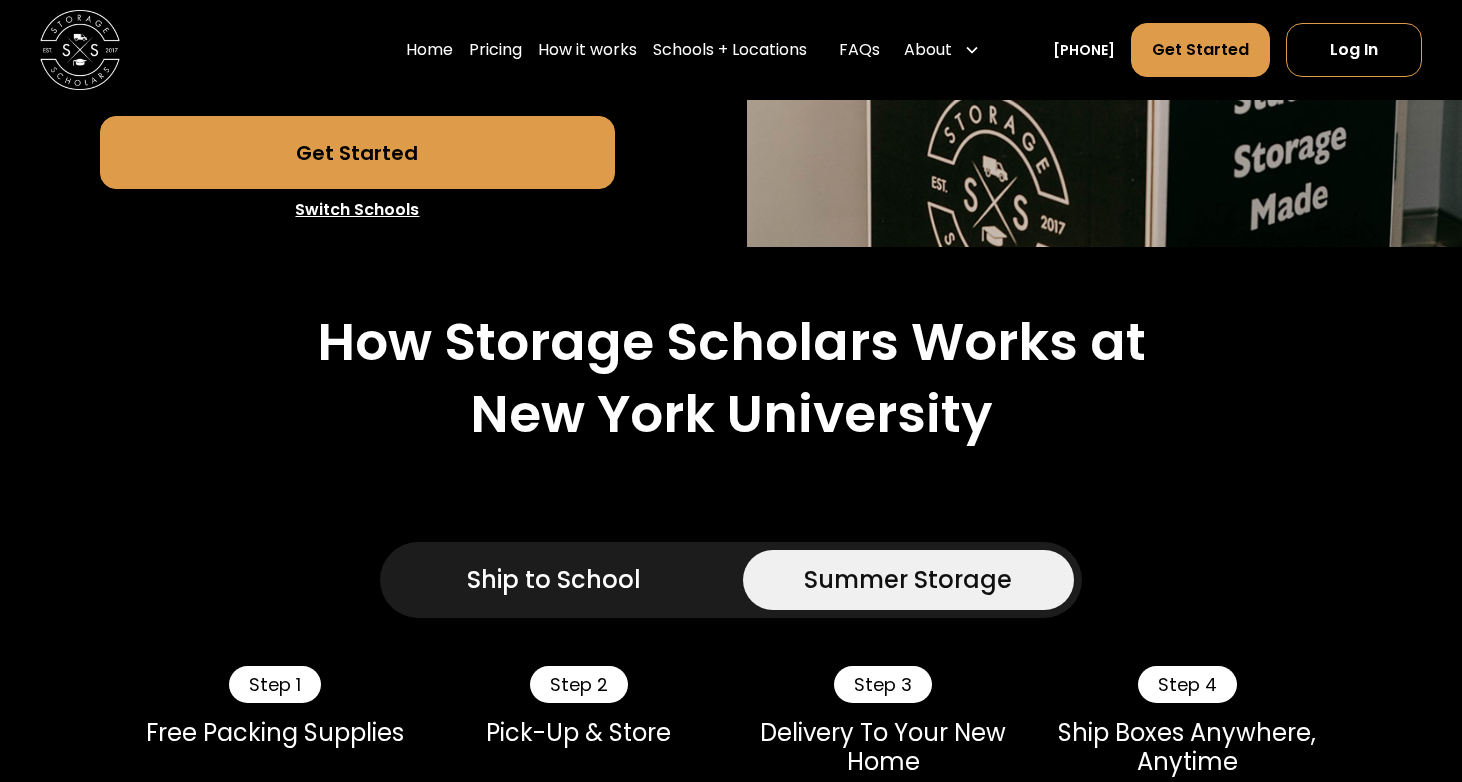 click on "Ship to School" at bounding box center [554, 580] 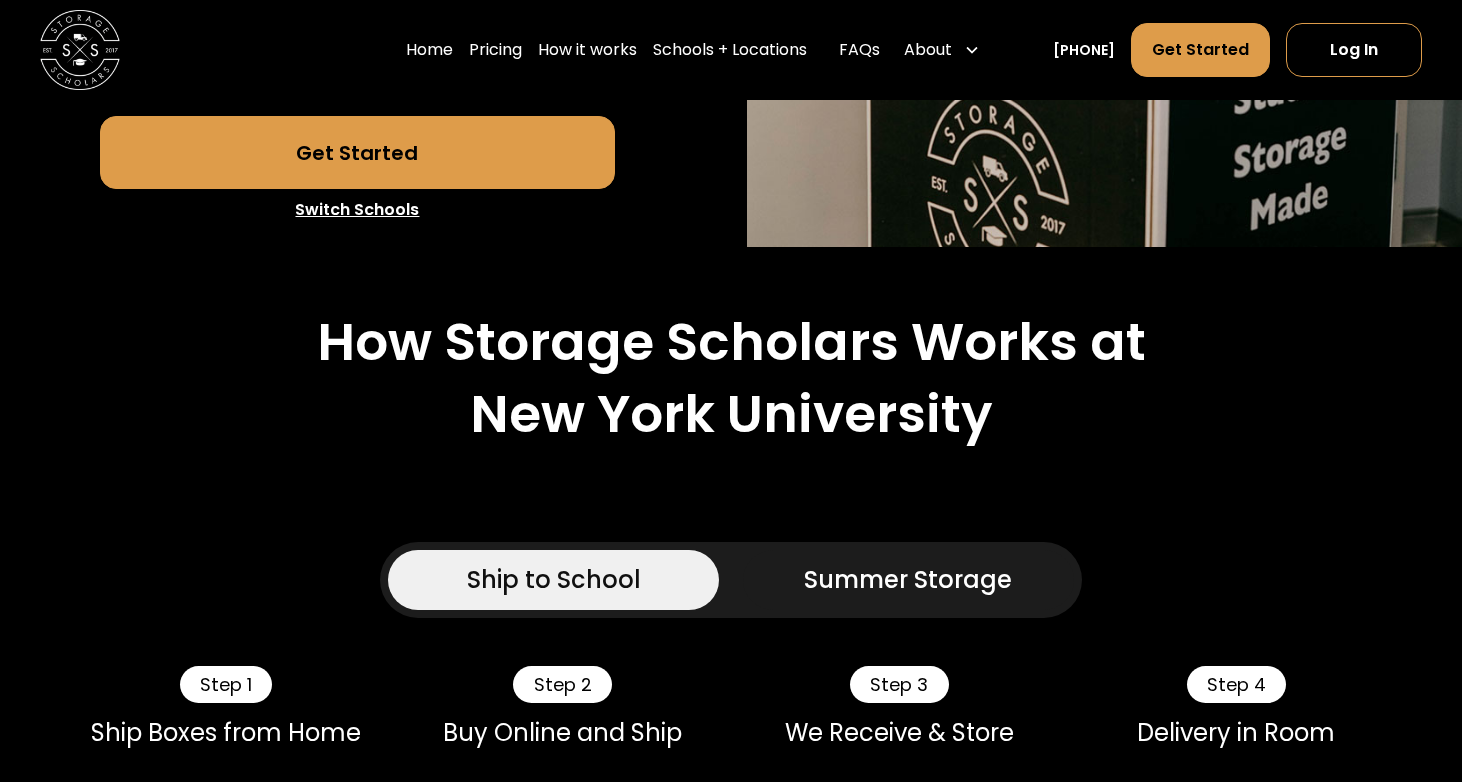 click on "Summer Storage" at bounding box center [908, 580] 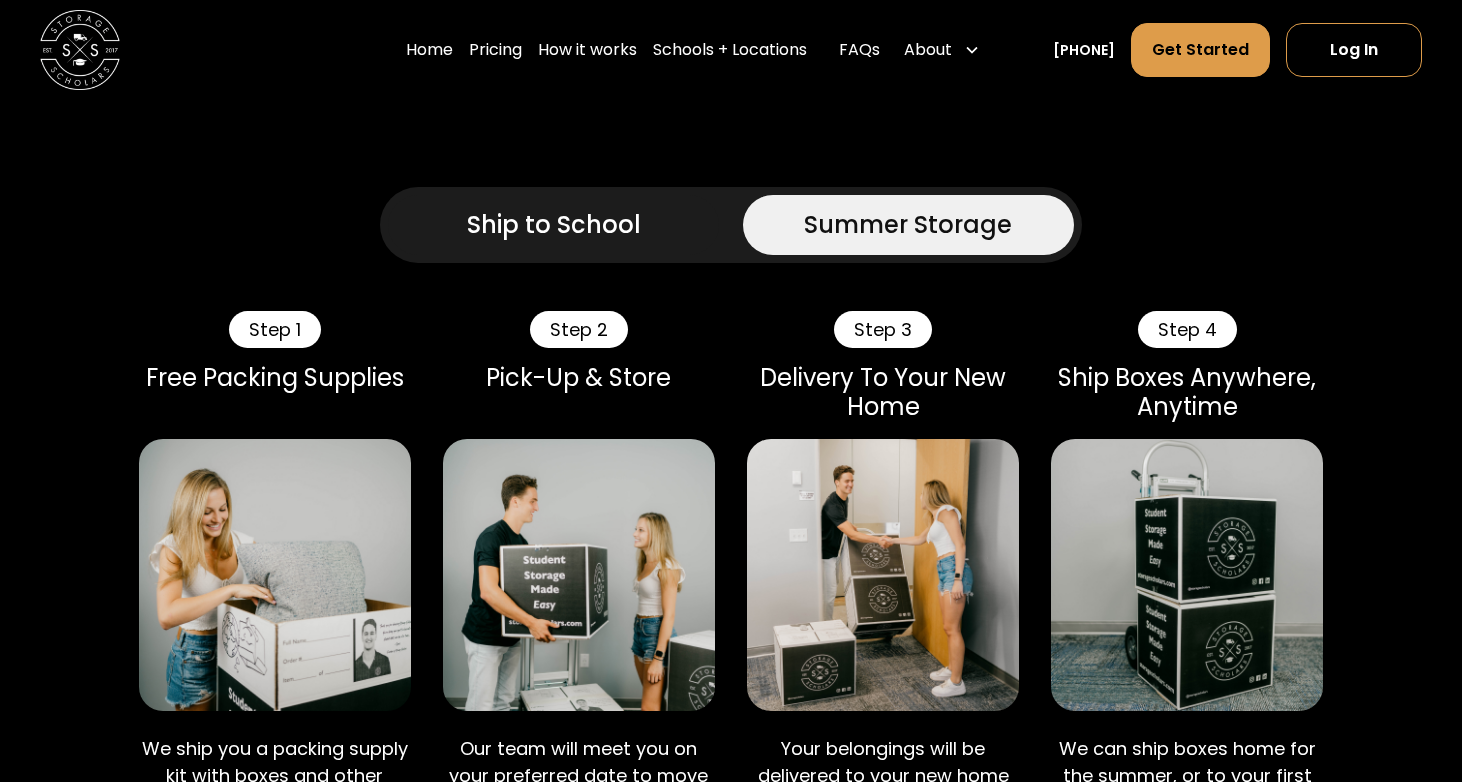 scroll, scrollTop: 1149, scrollLeft: 0, axis: vertical 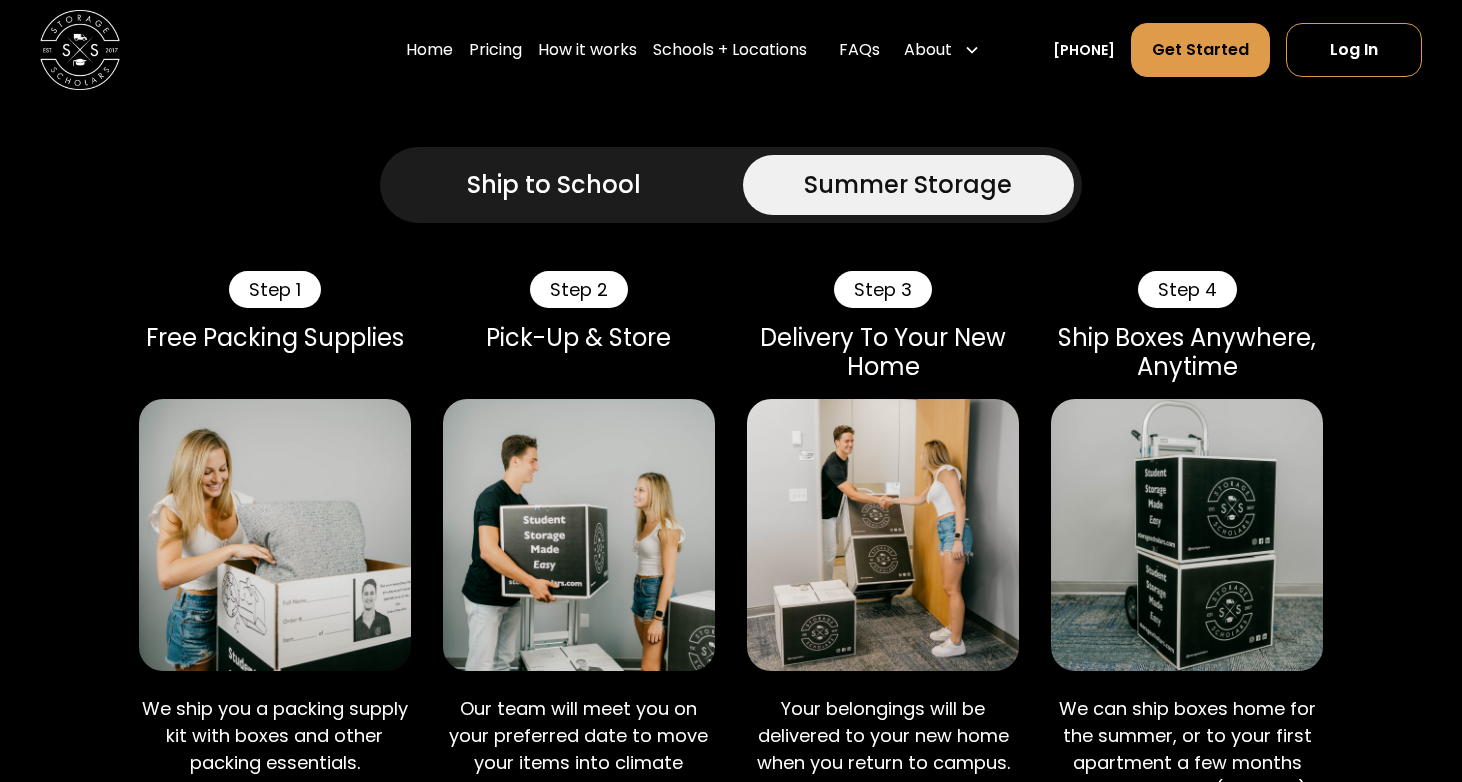 click on "Ship to School" at bounding box center (554, 185) 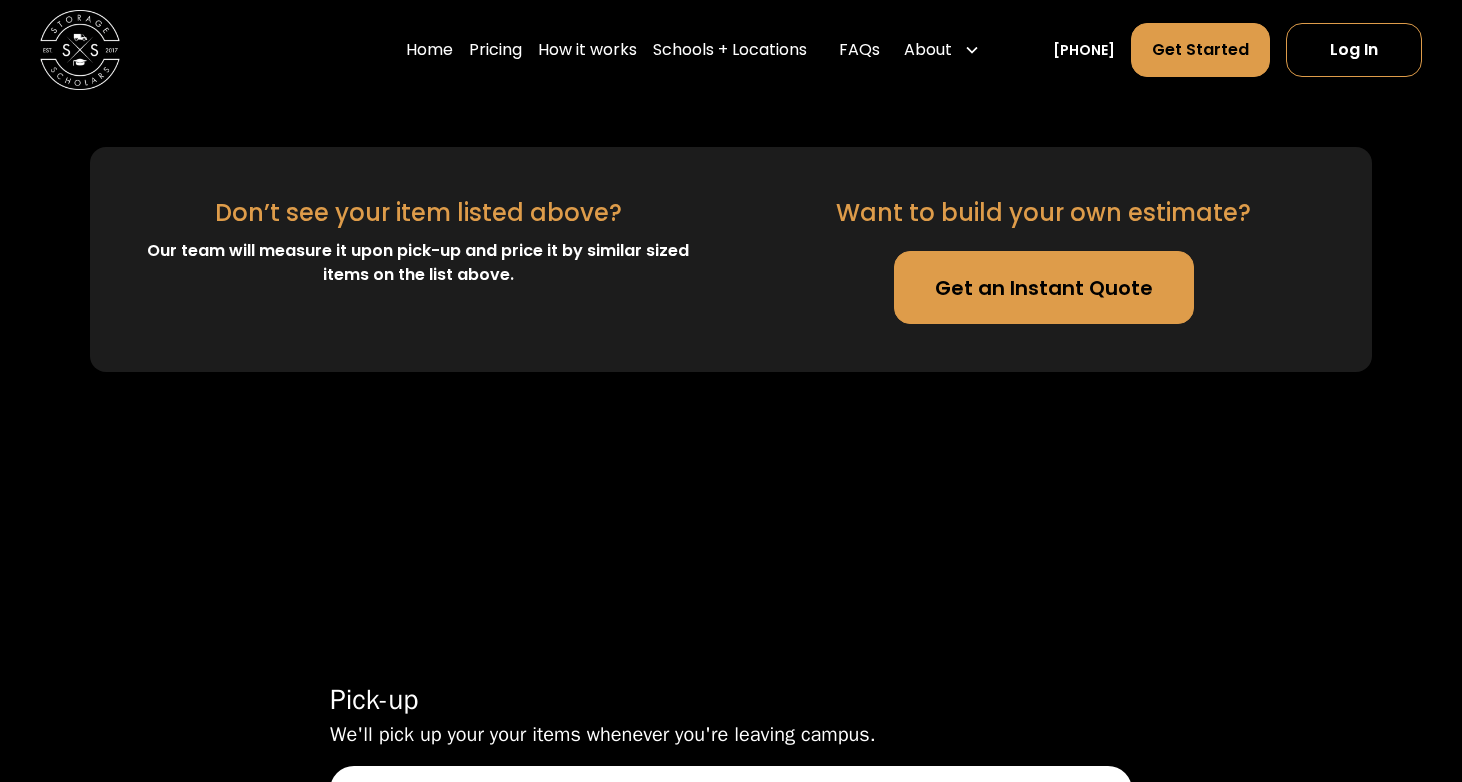 scroll, scrollTop: 4751, scrollLeft: 0, axis: vertical 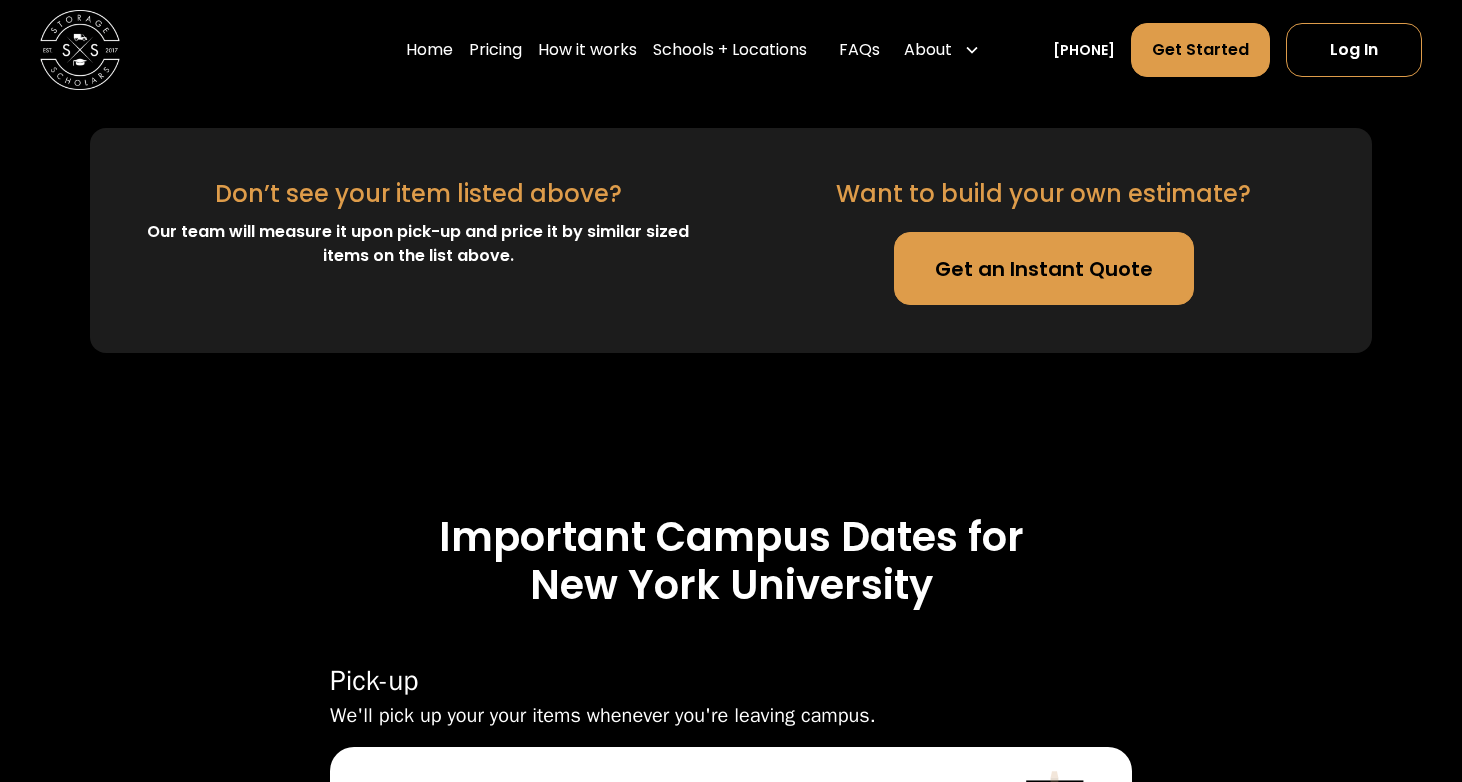 click on "Get an Instant Quote" at bounding box center (1044, 268) 